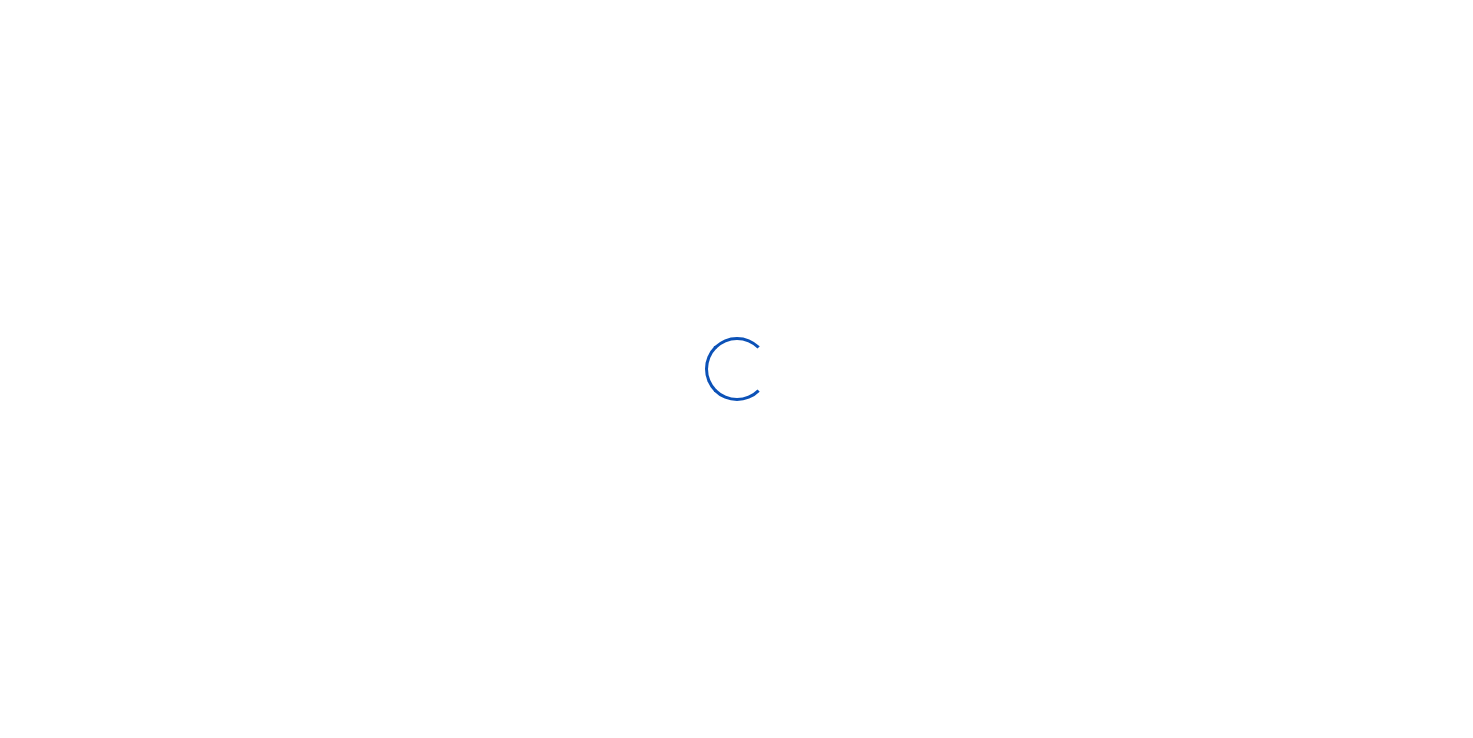 scroll, scrollTop: 0, scrollLeft: 0, axis: both 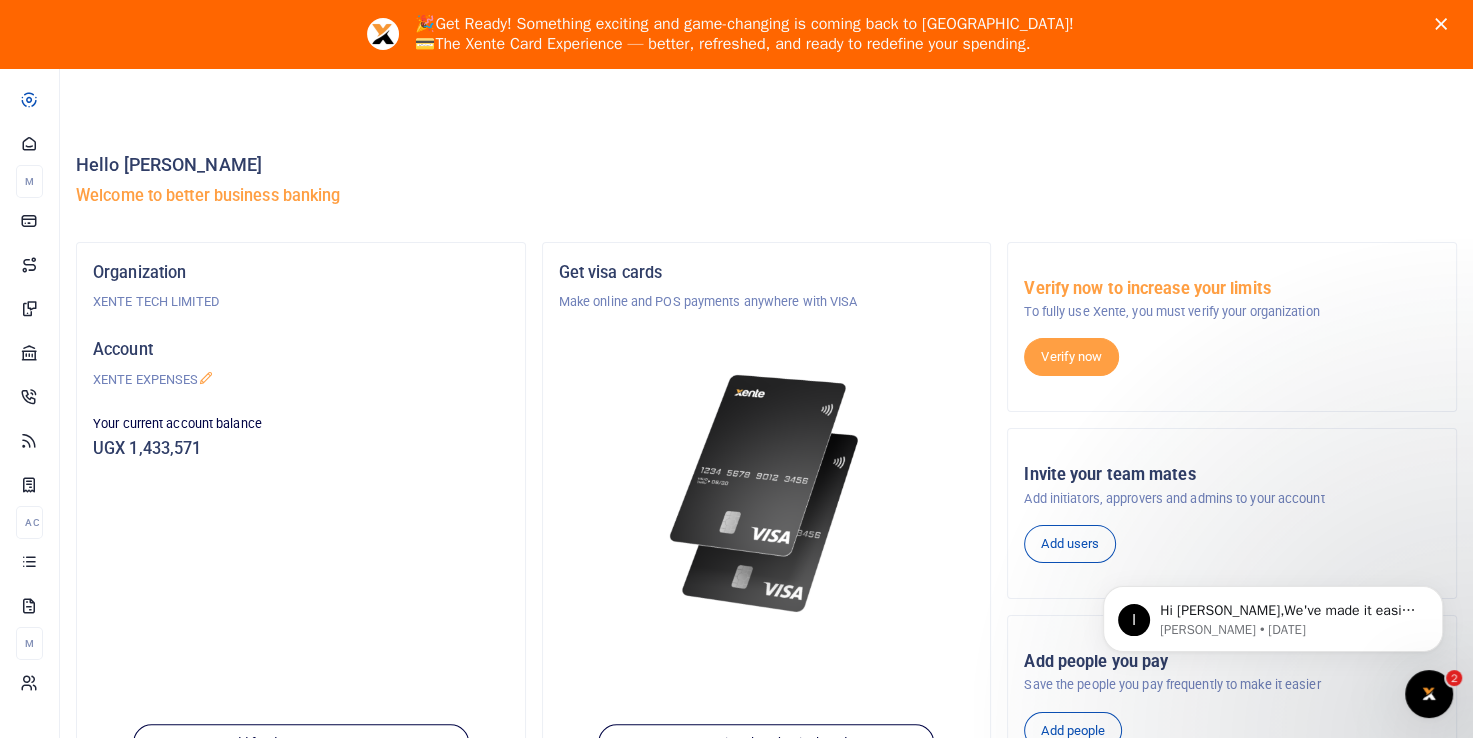 click 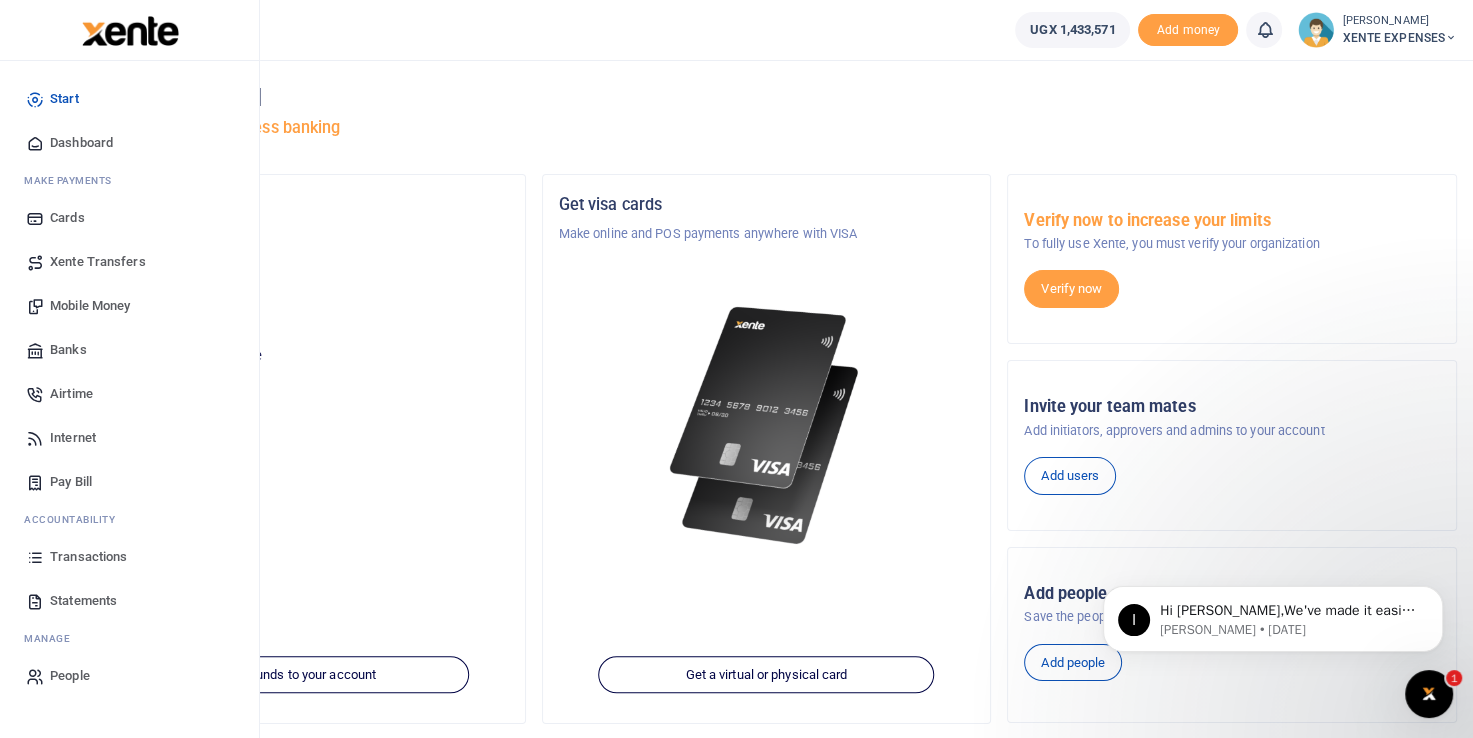 click on "Mobile Money" at bounding box center (90, 306) 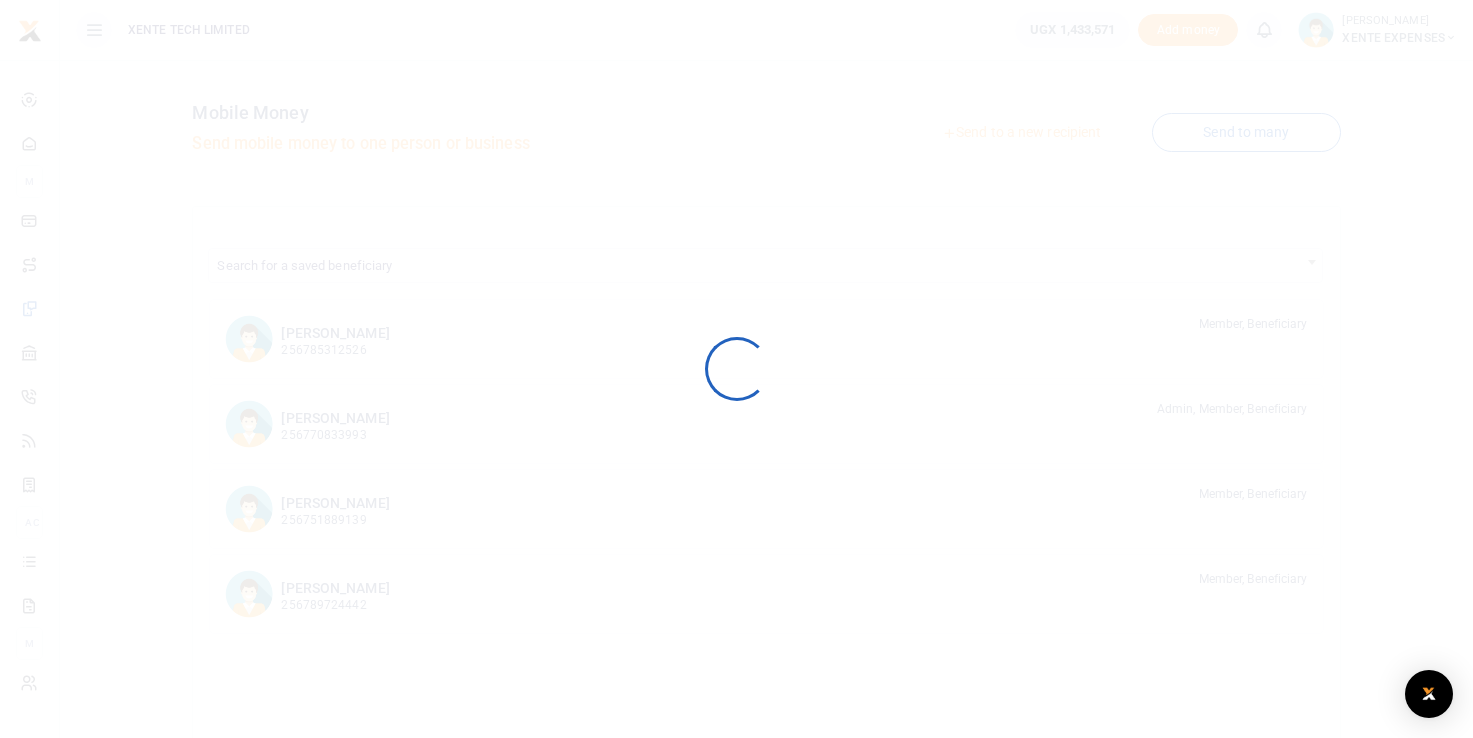 scroll, scrollTop: 0, scrollLeft: 0, axis: both 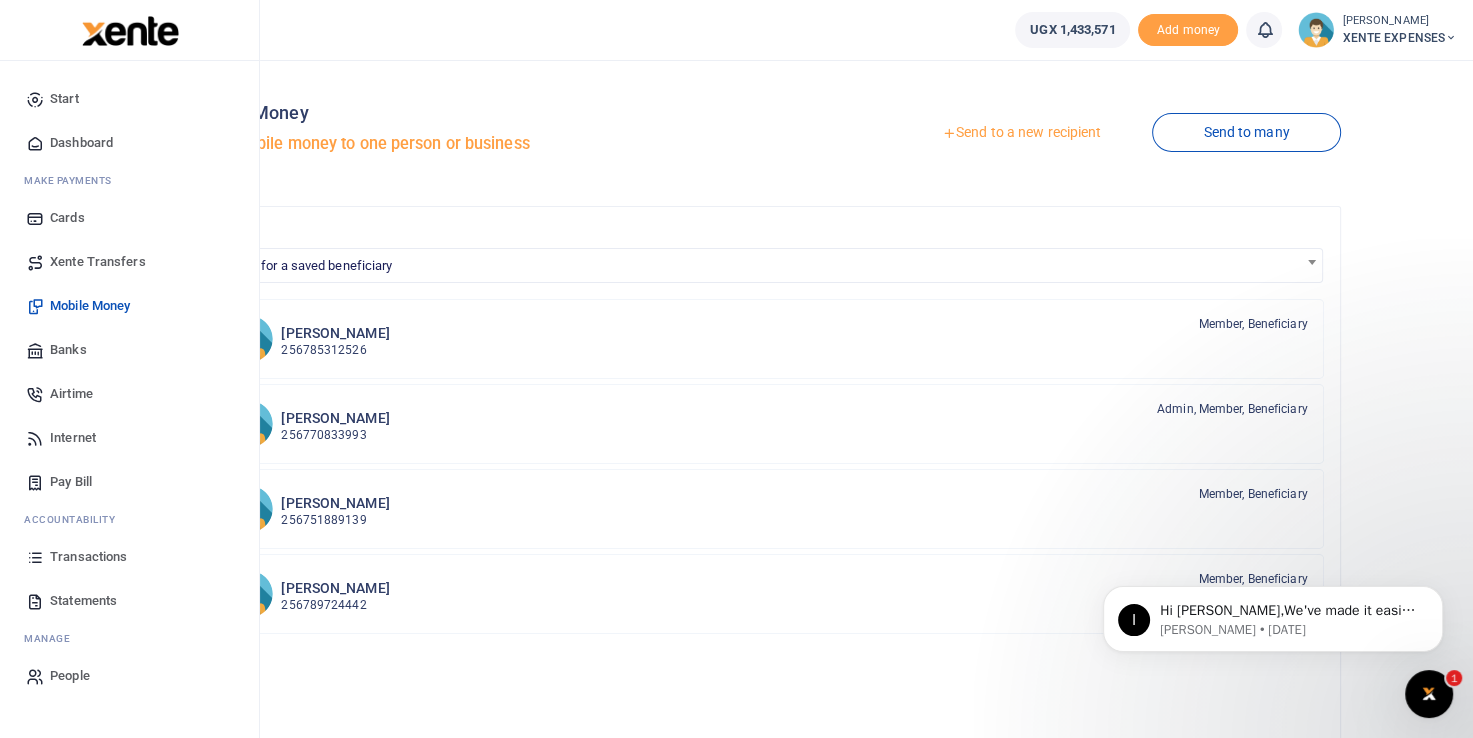 click on "Airtime" at bounding box center [71, 394] 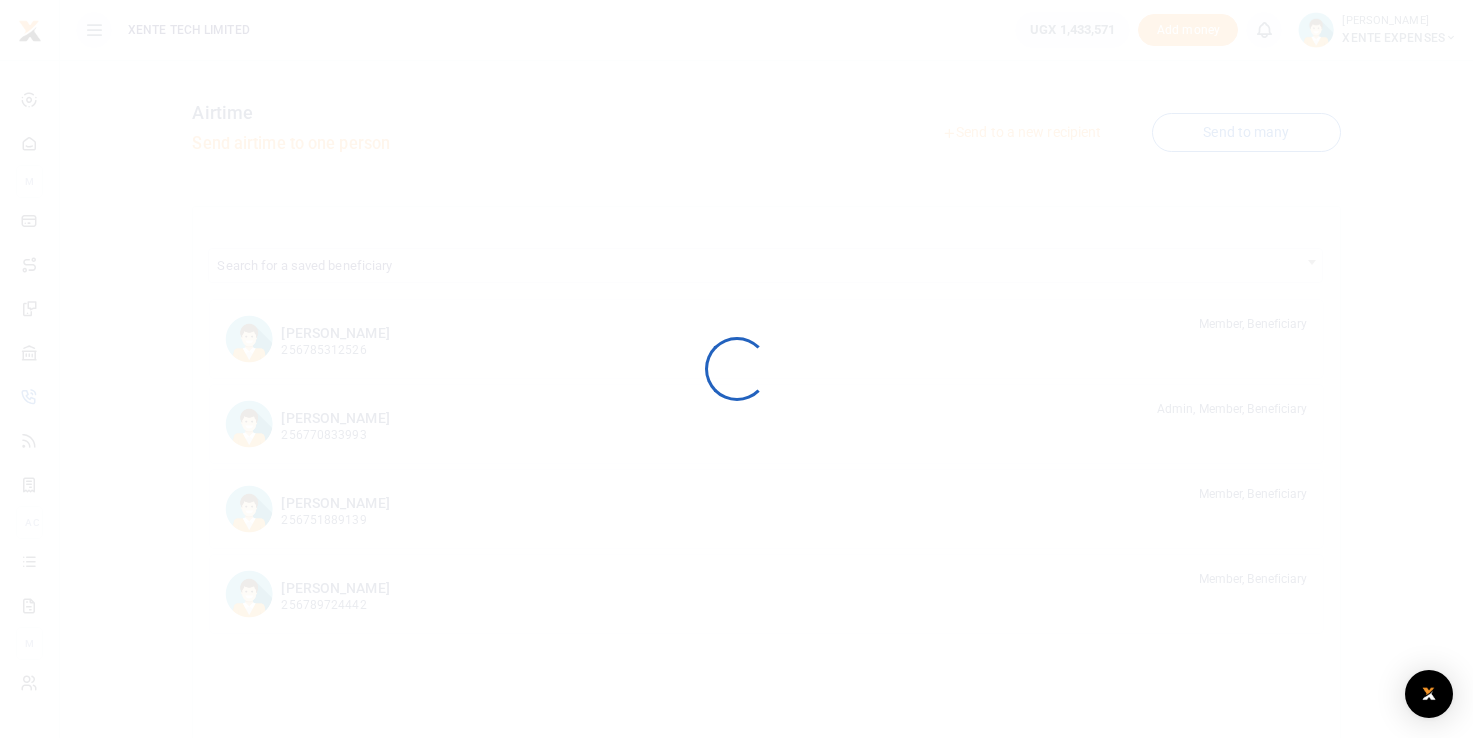 scroll, scrollTop: 0, scrollLeft: 0, axis: both 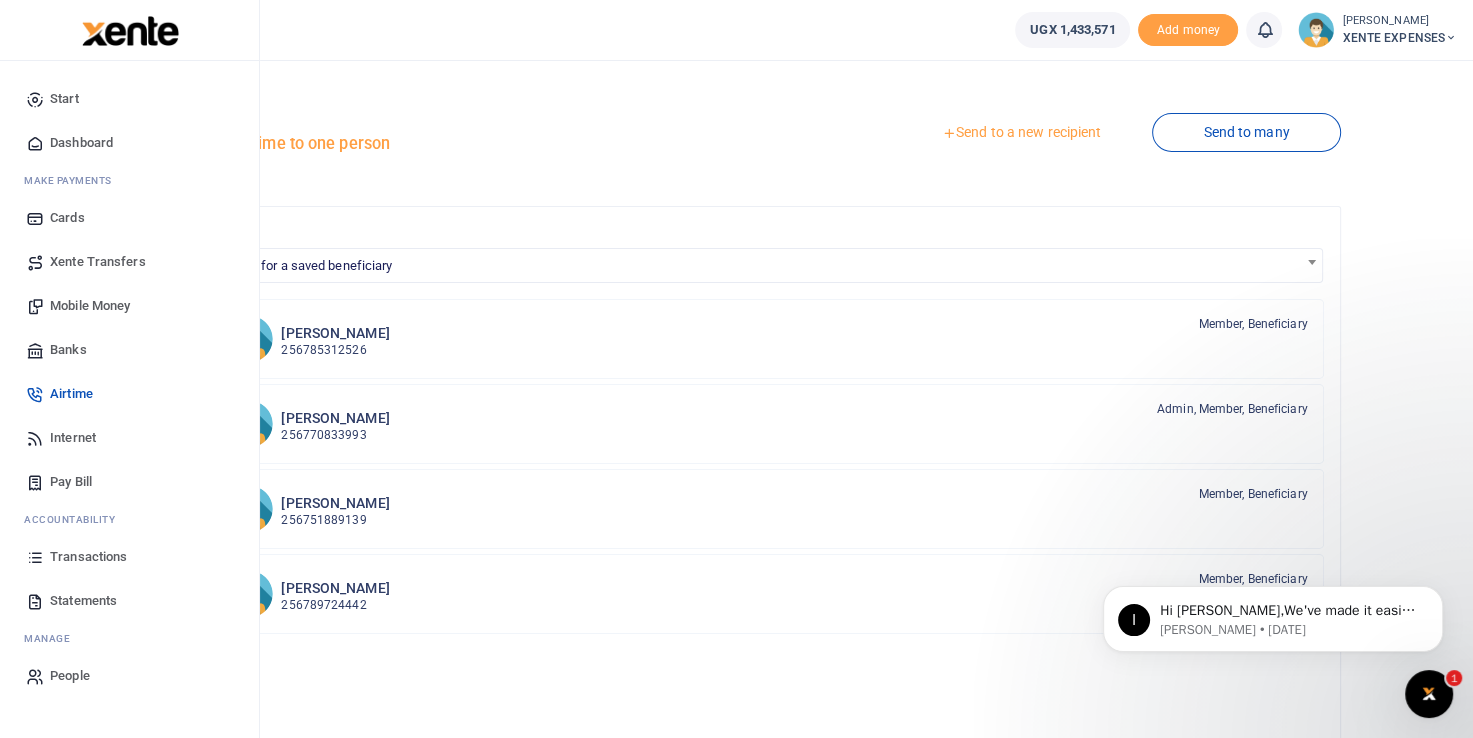 click on "Internet" at bounding box center (73, 438) 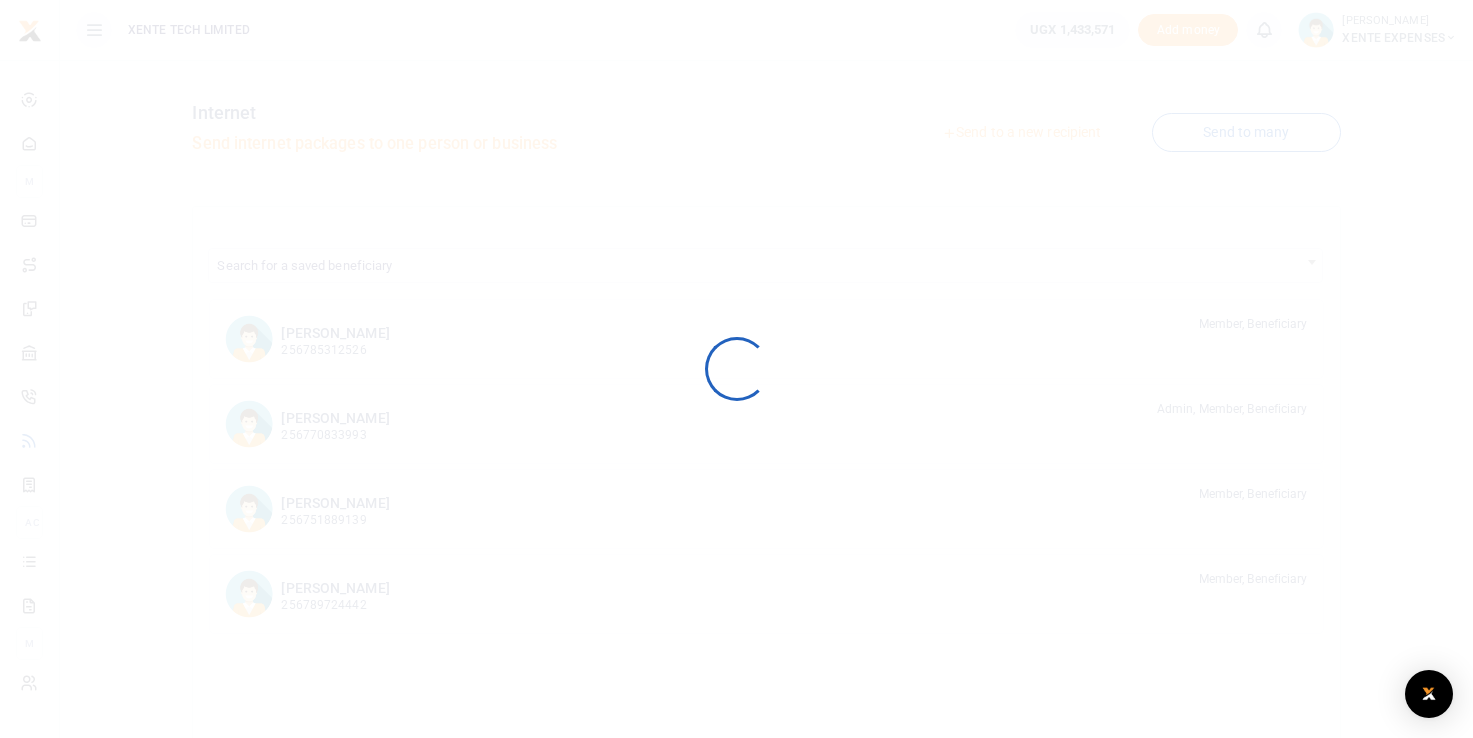 scroll, scrollTop: 0, scrollLeft: 0, axis: both 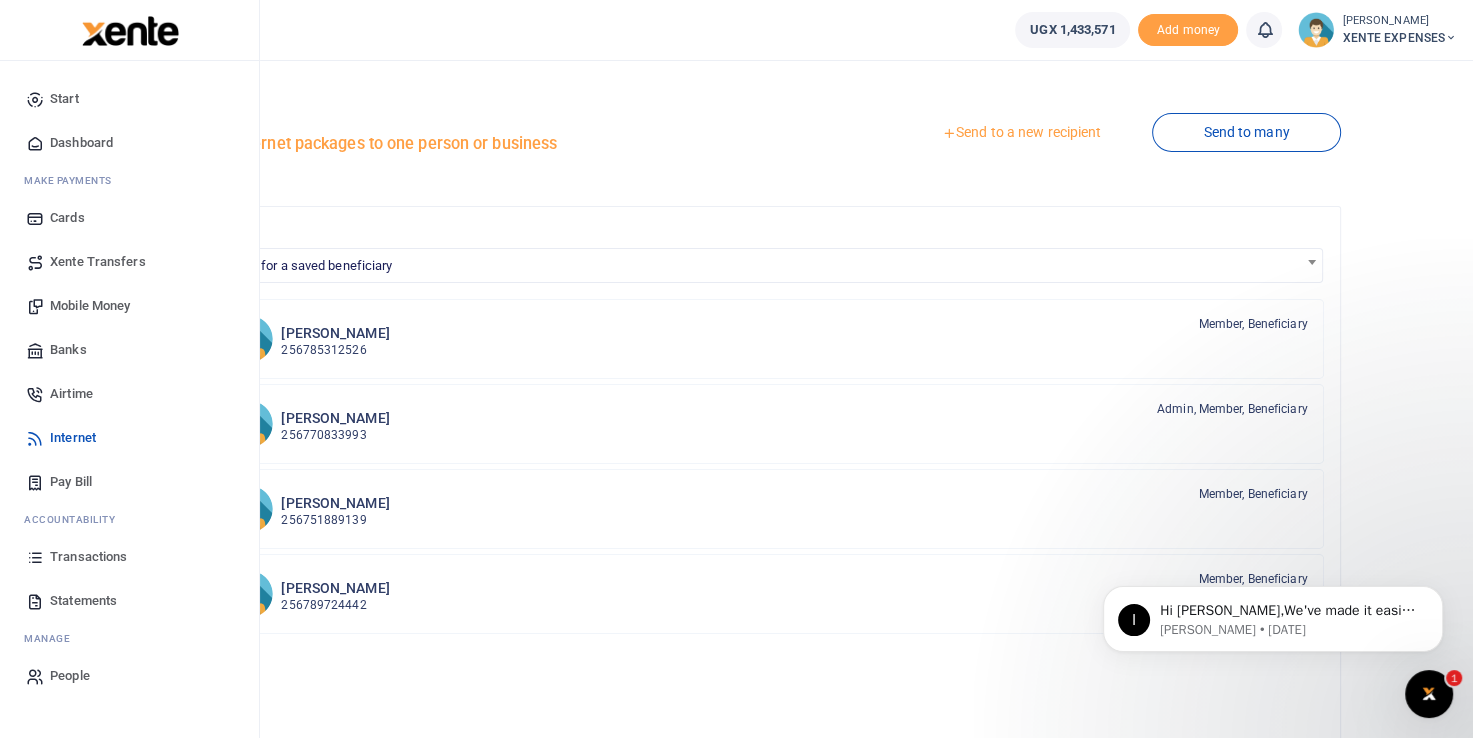 click on "Dashboard" at bounding box center [81, 143] 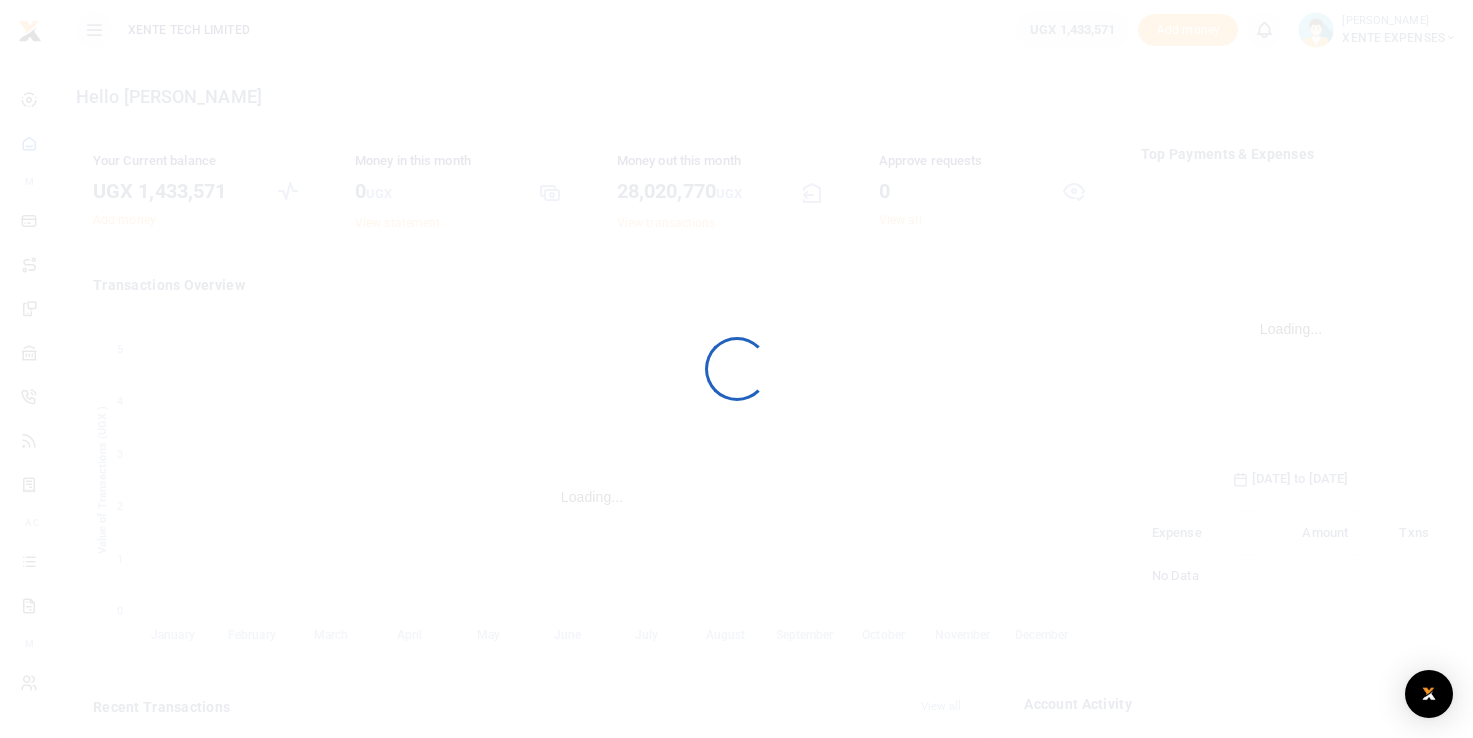 scroll, scrollTop: 0, scrollLeft: 0, axis: both 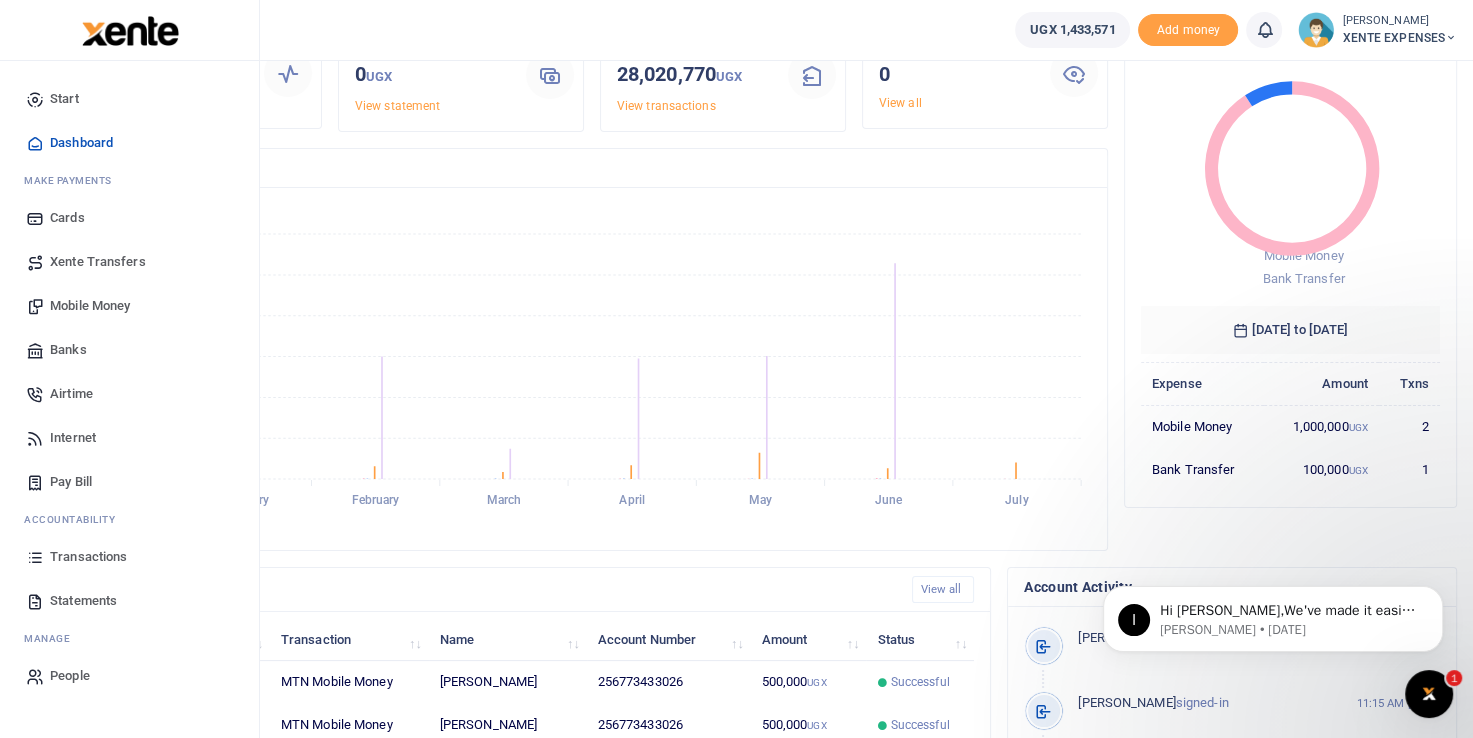 click on "Xente Transfers" at bounding box center (98, 262) 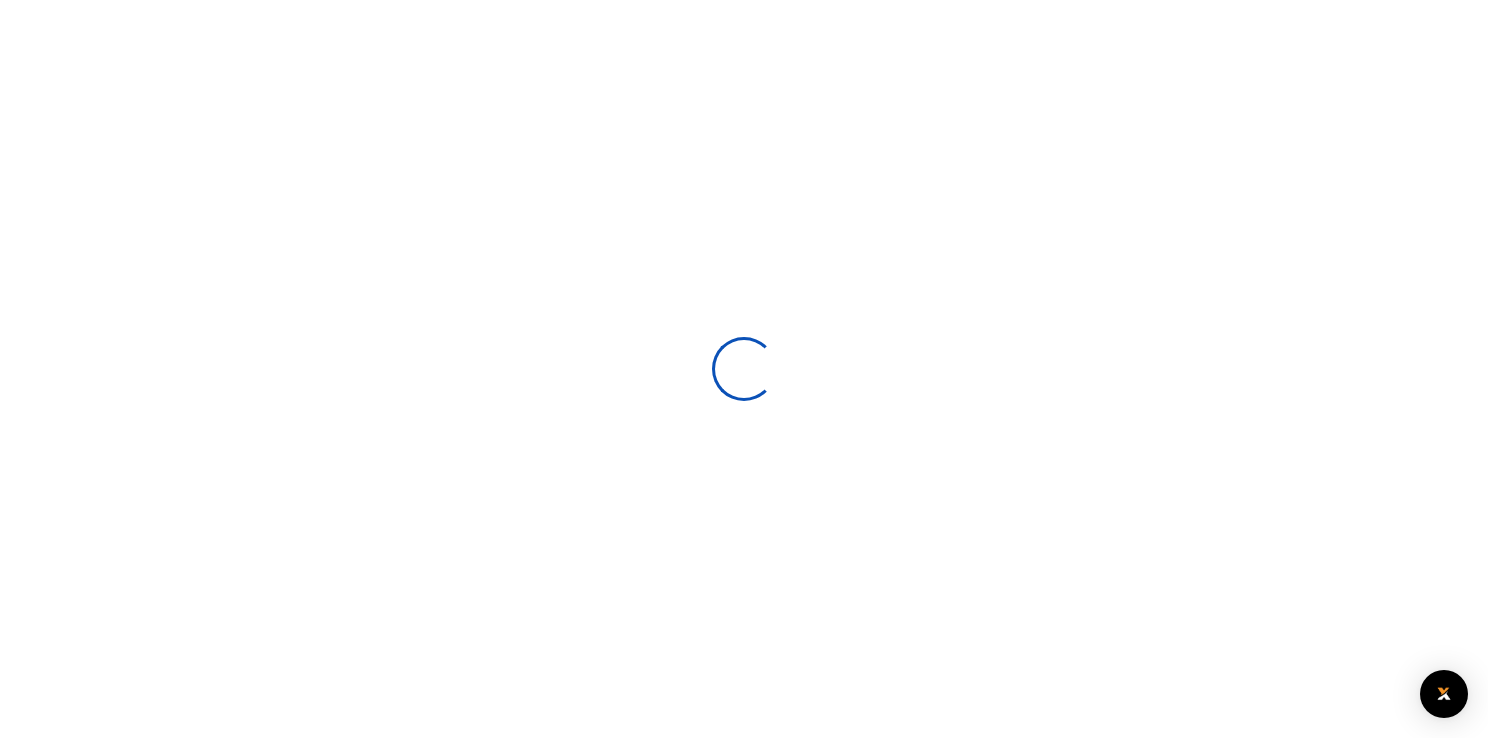 select 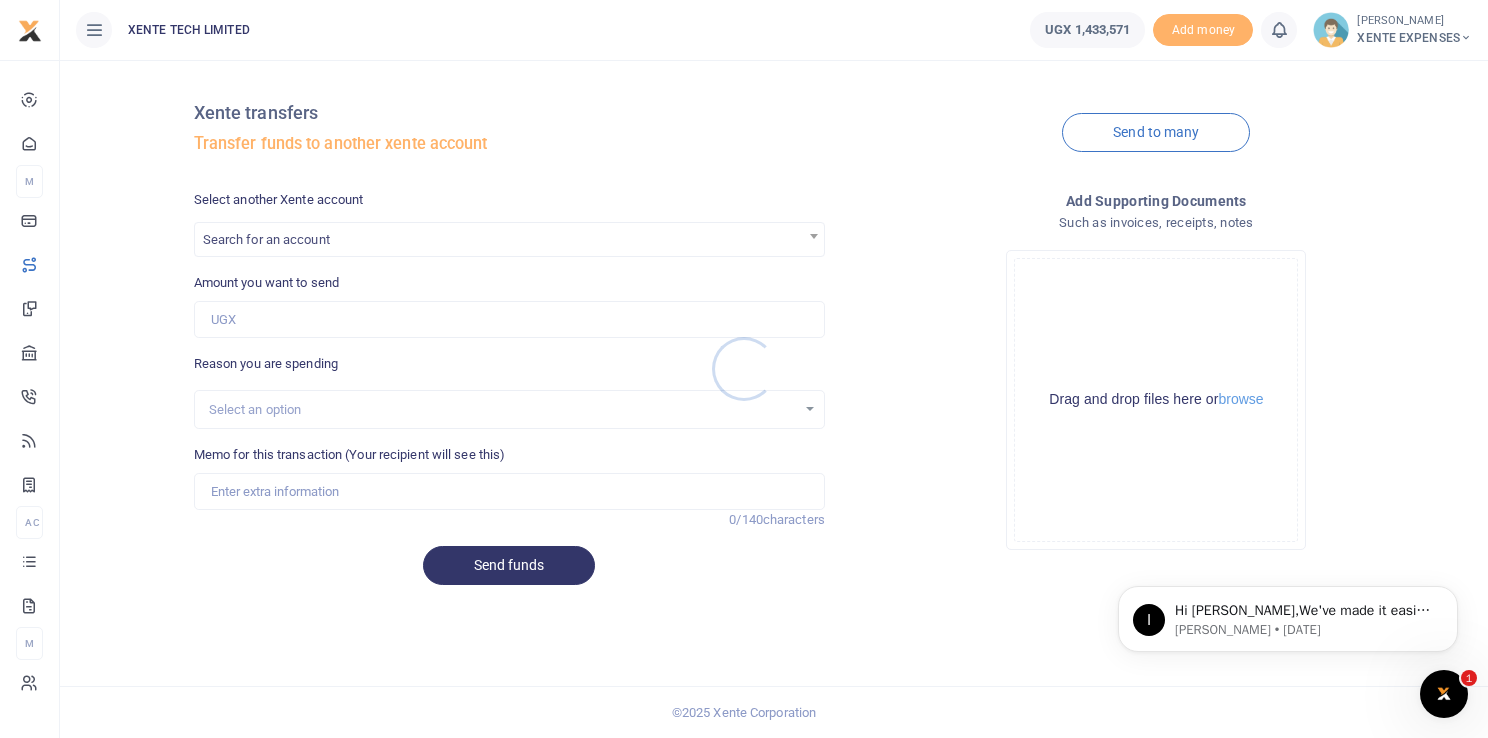 scroll, scrollTop: 0, scrollLeft: 0, axis: both 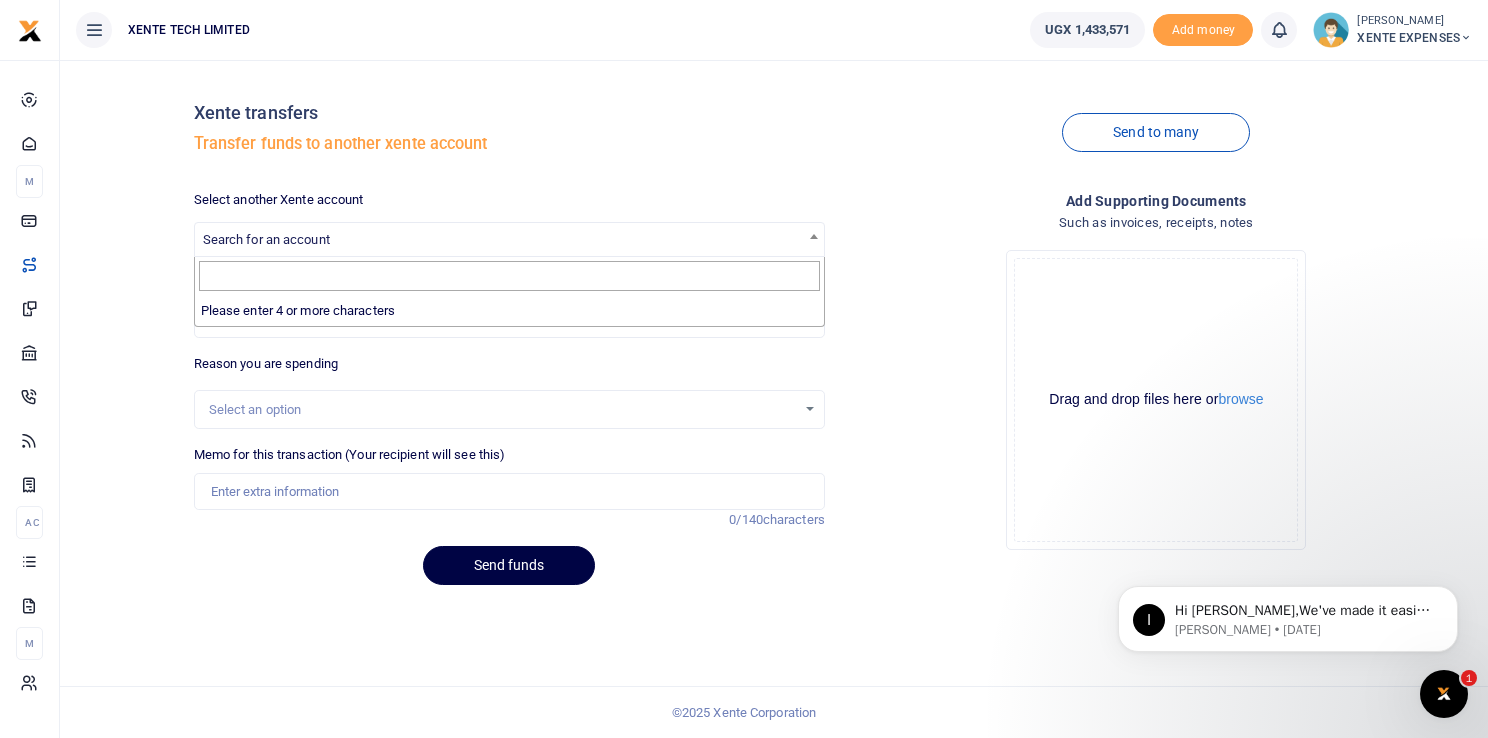 click at bounding box center (814, 236) 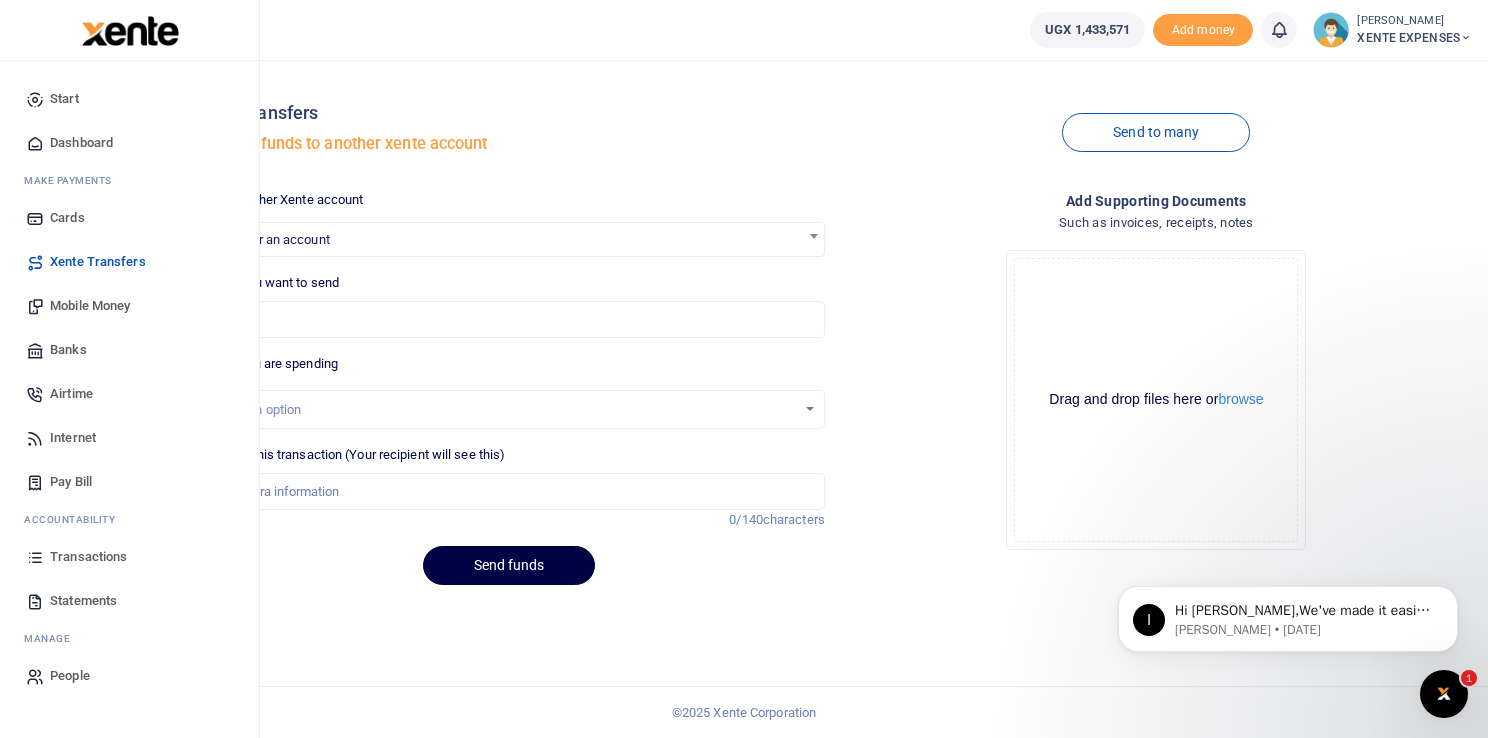 click on "Mobile Money" at bounding box center (90, 306) 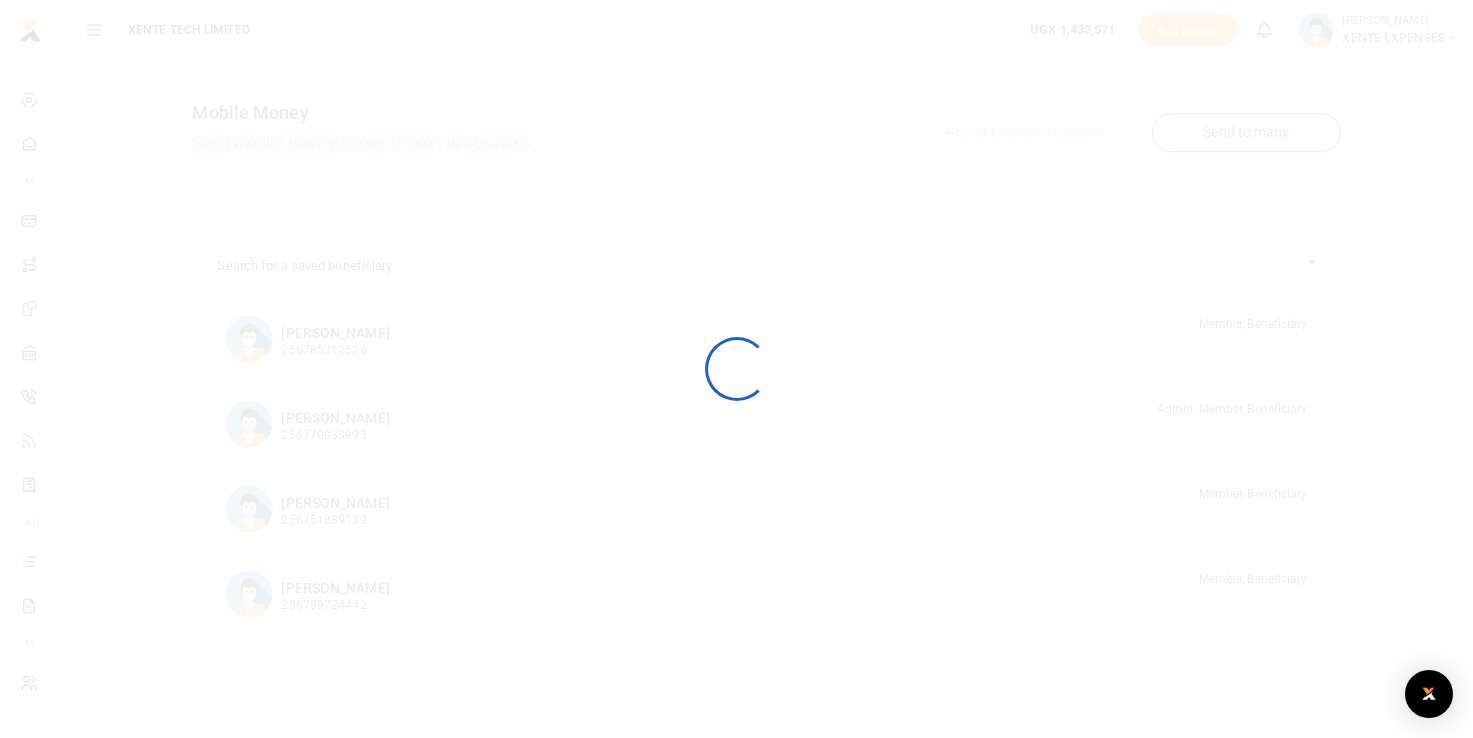 scroll, scrollTop: 0, scrollLeft: 0, axis: both 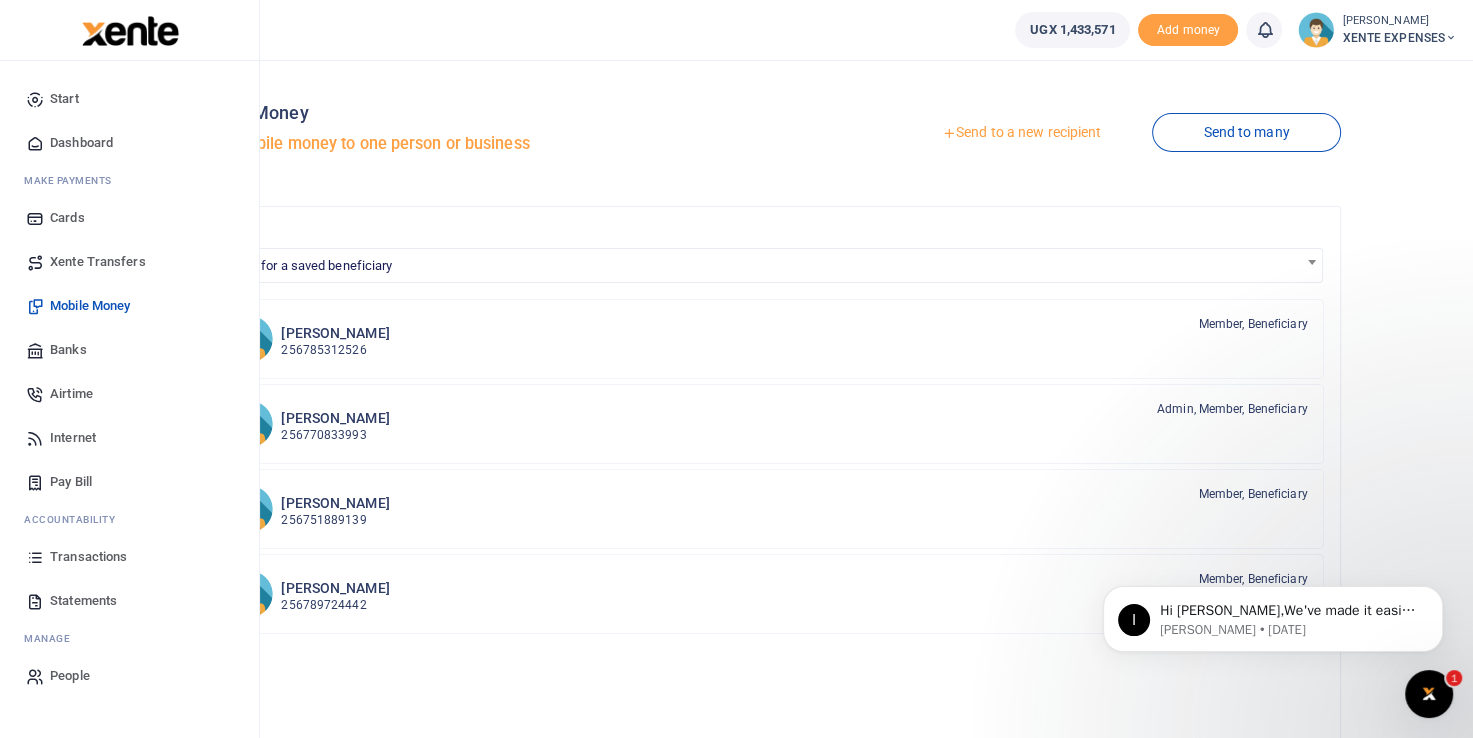 click on "Airtime" at bounding box center (71, 394) 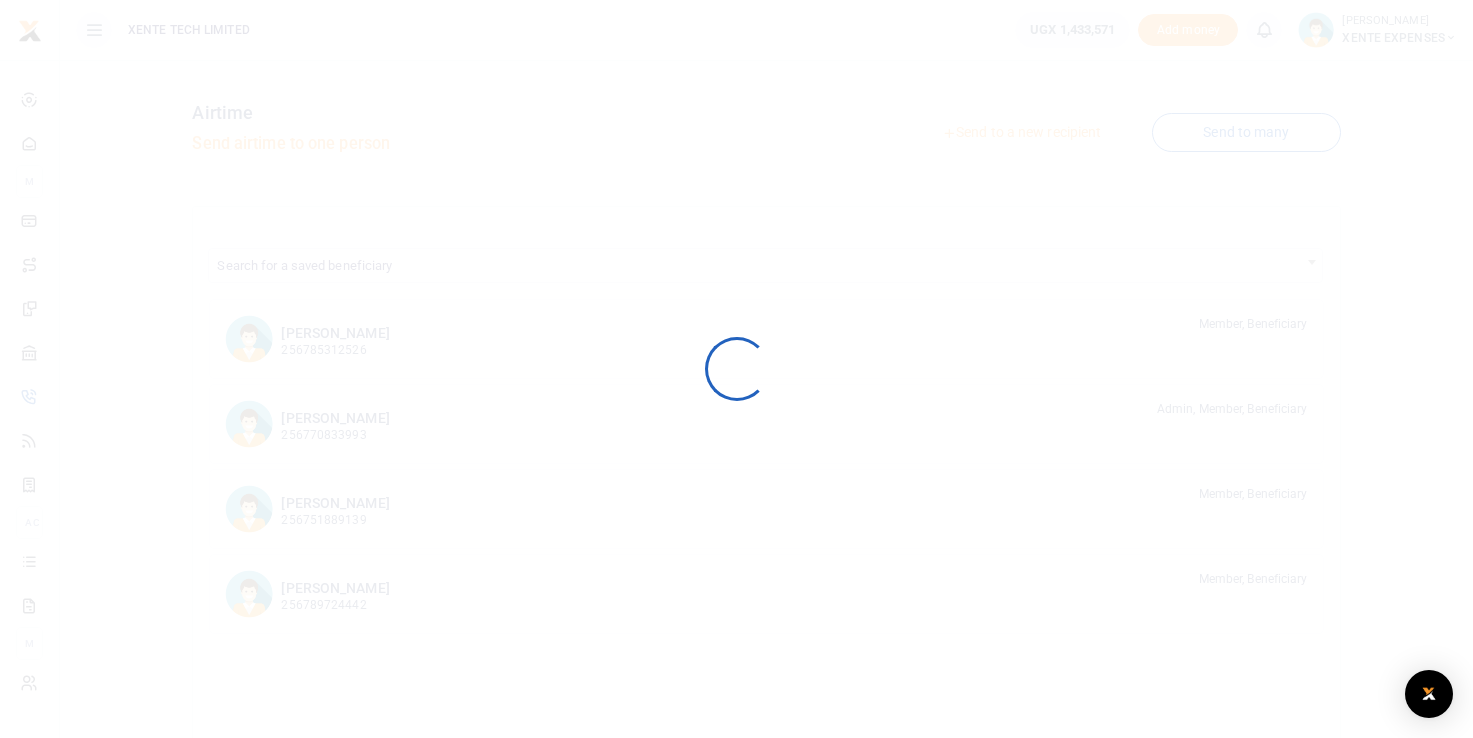 scroll, scrollTop: 0, scrollLeft: 0, axis: both 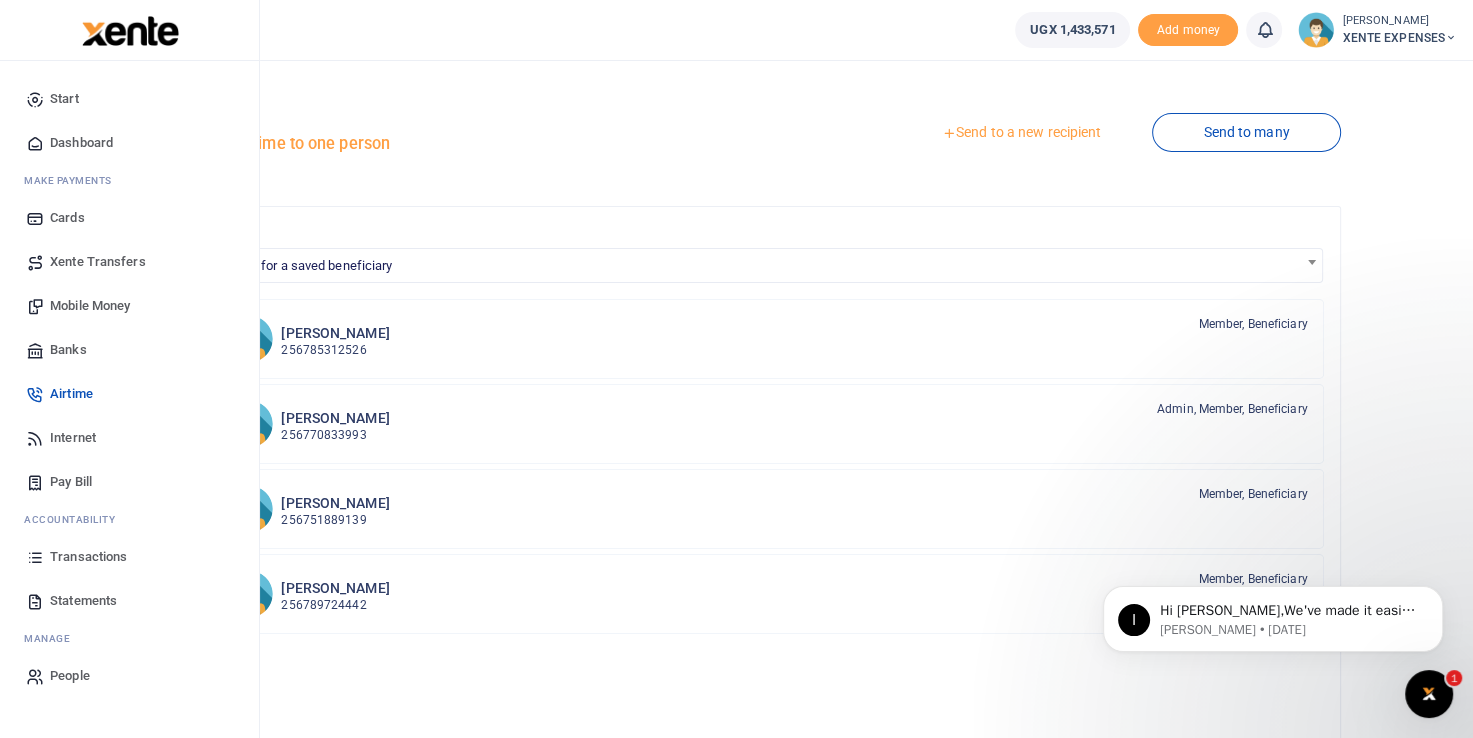 click on "Internet" at bounding box center (73, 438) 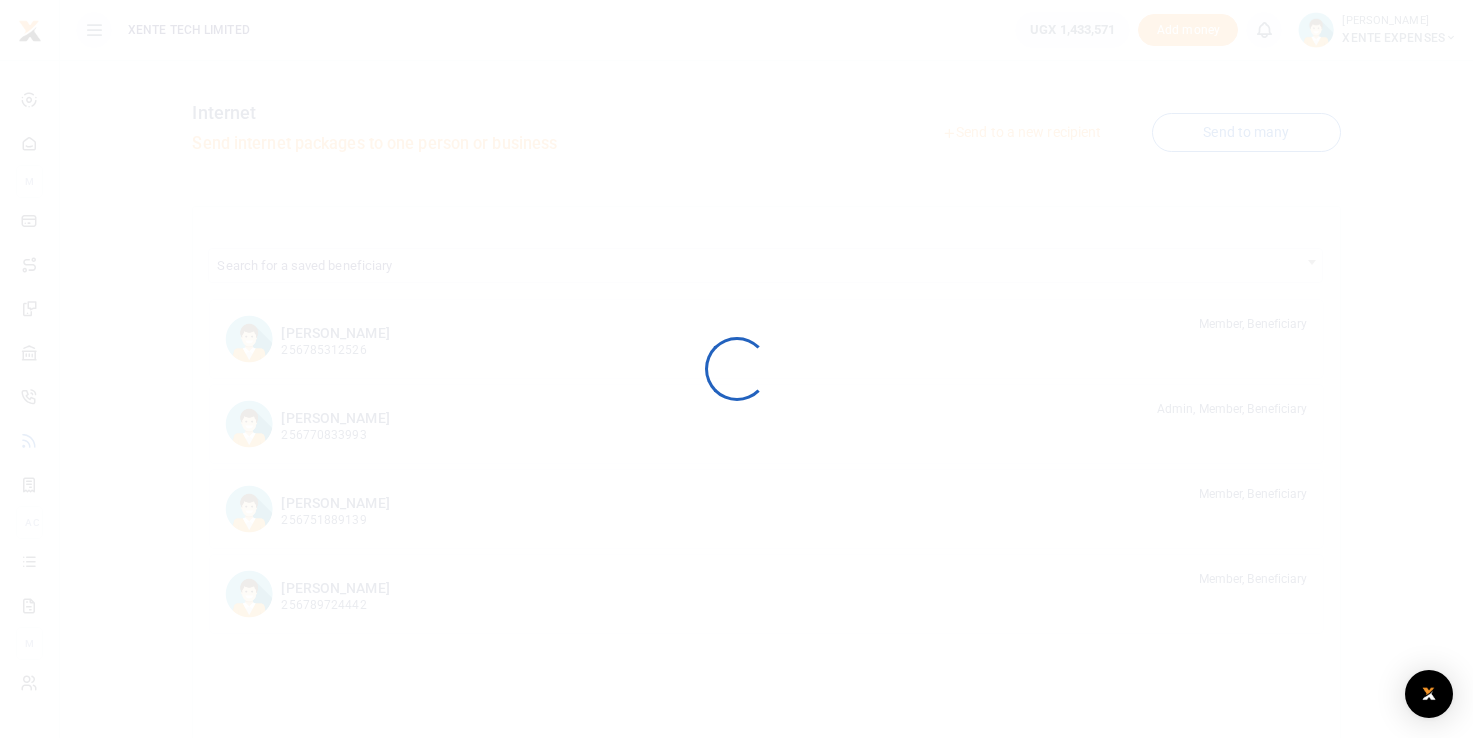 scroll, scrollTop: 0, scrollLeft: 0, axis: both 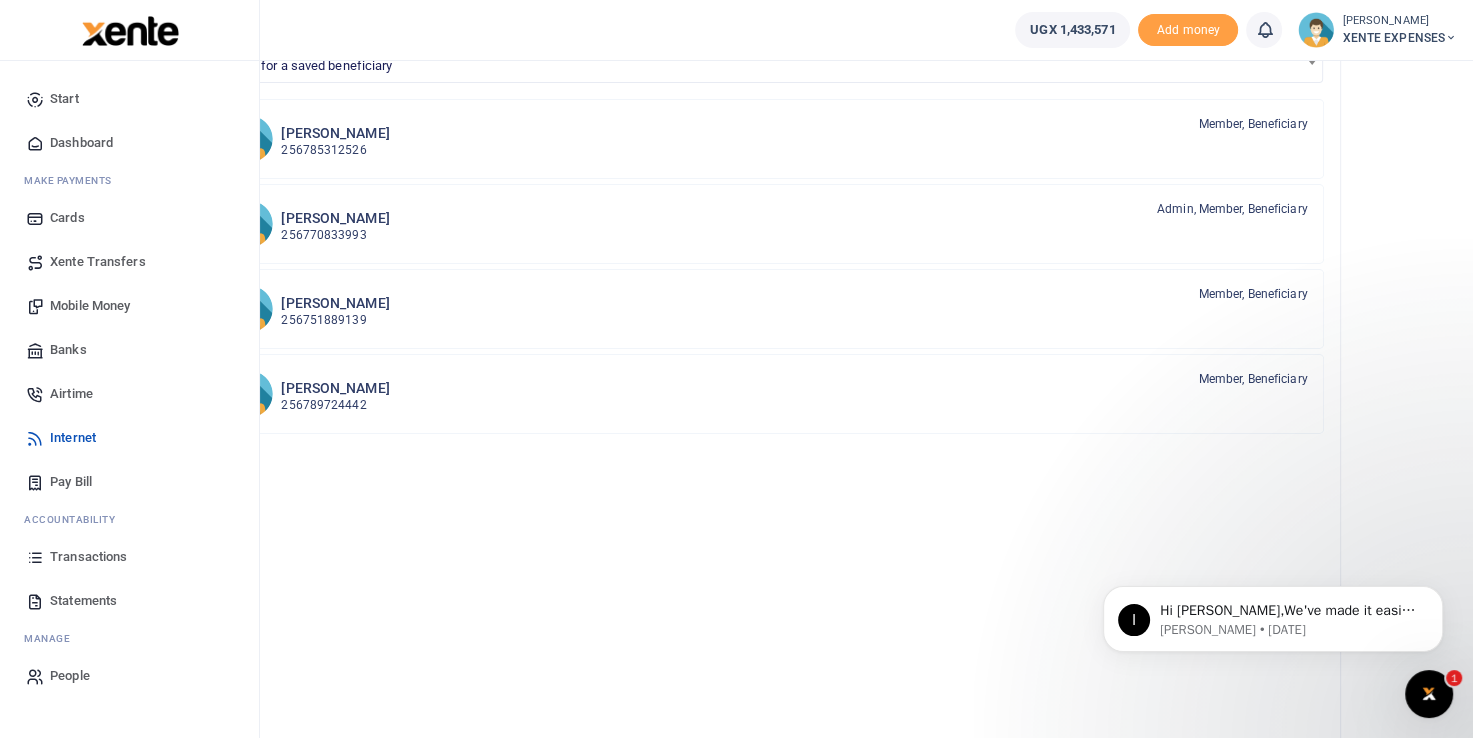 click on "Transactions" at bounding box center [88, 557] 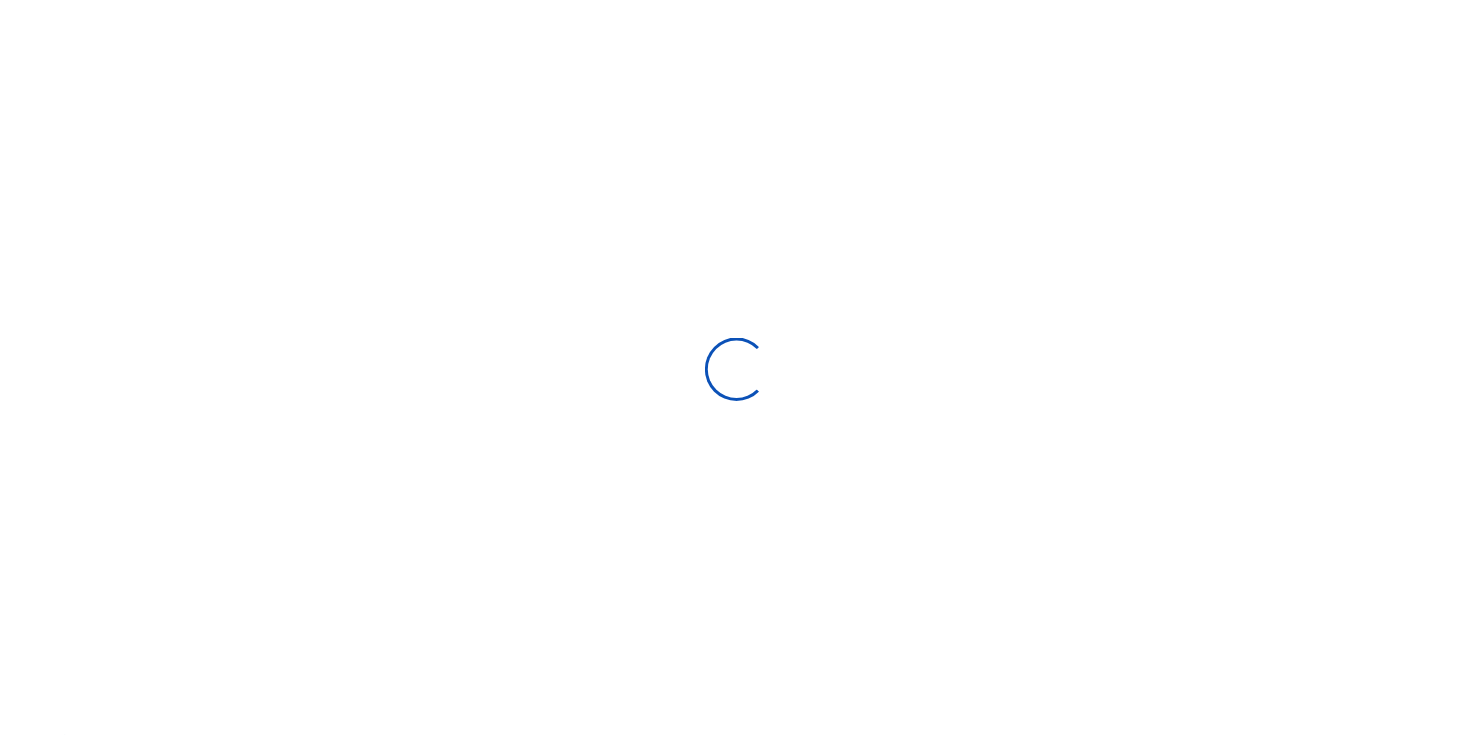 scroll, scrollTop: 0, scrollLeft: 0, axis: both 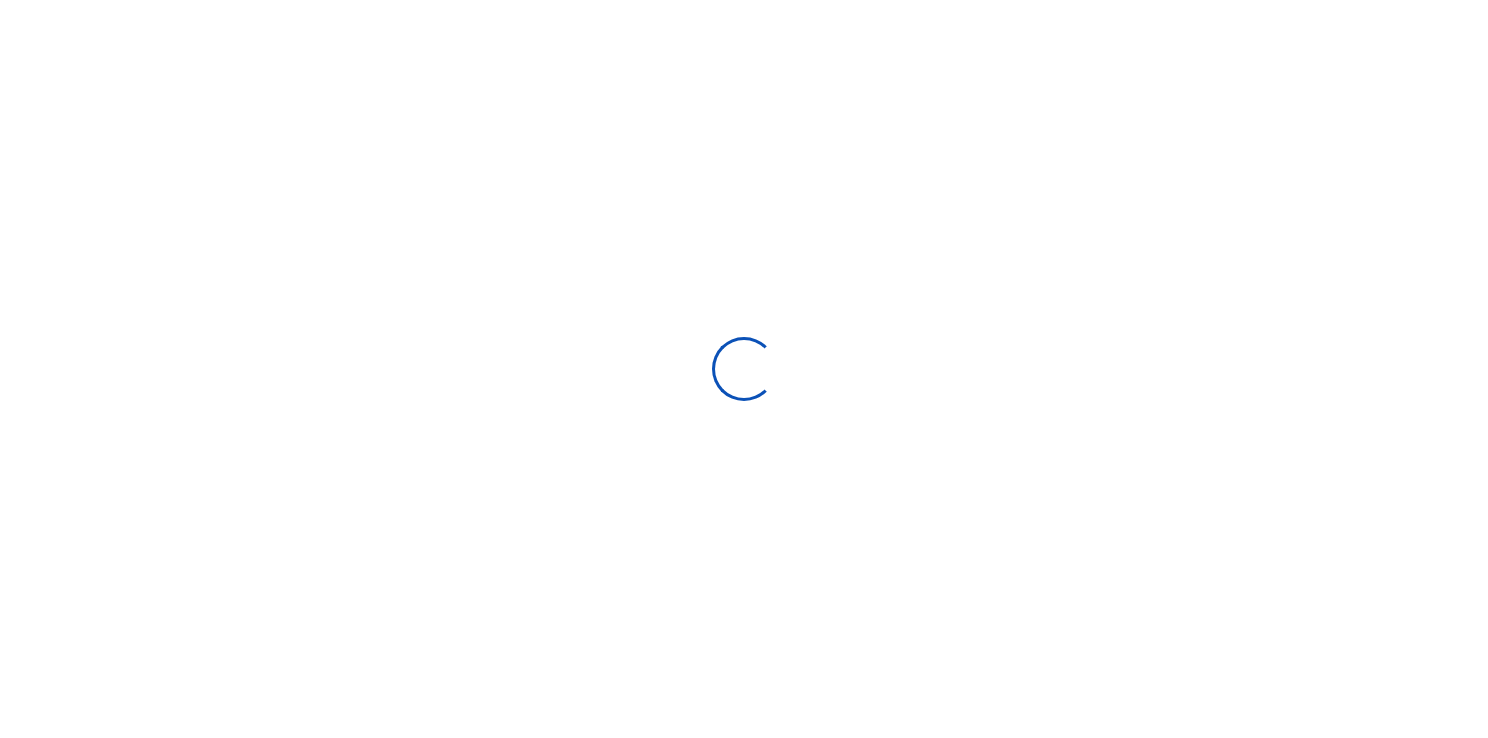 select 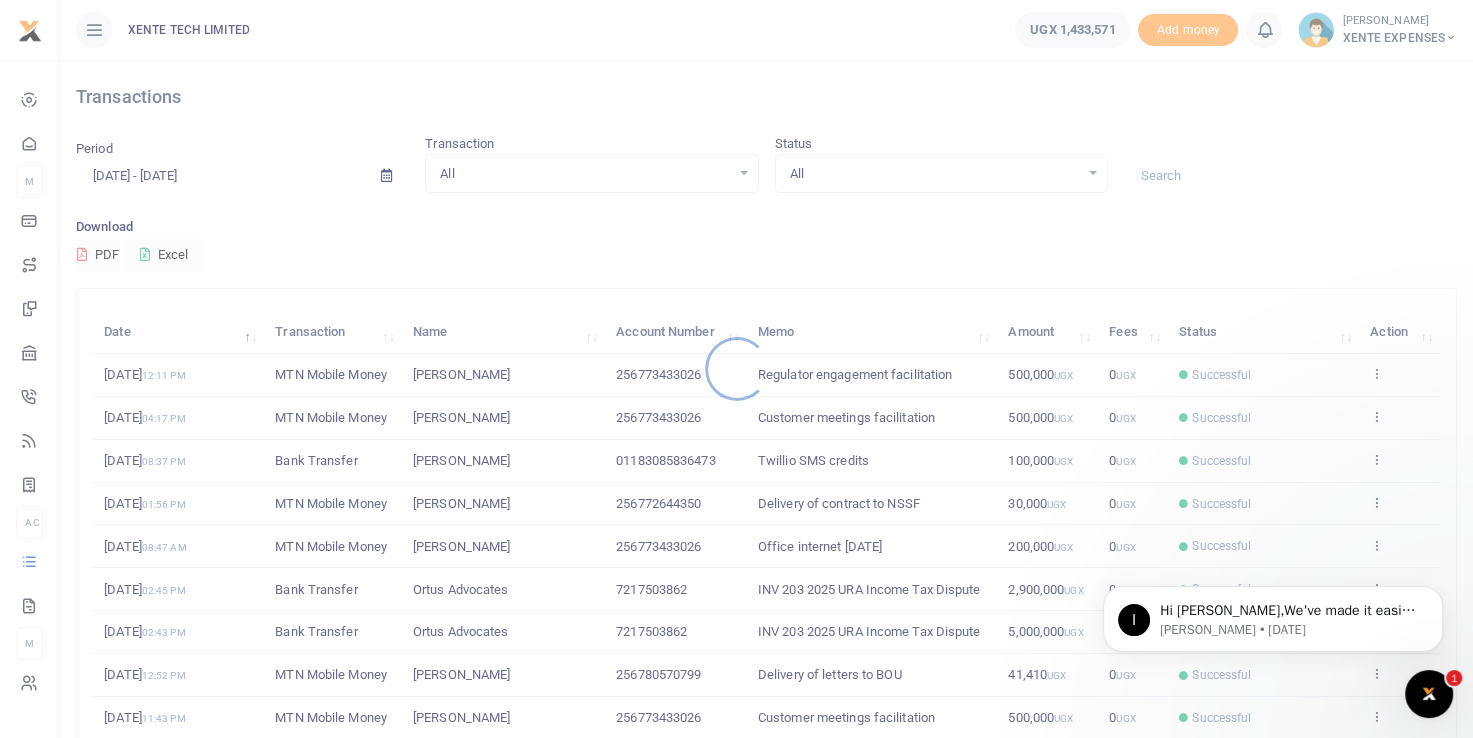 scroll, scrollTop: 0, scrollLeft: 0, axis: both 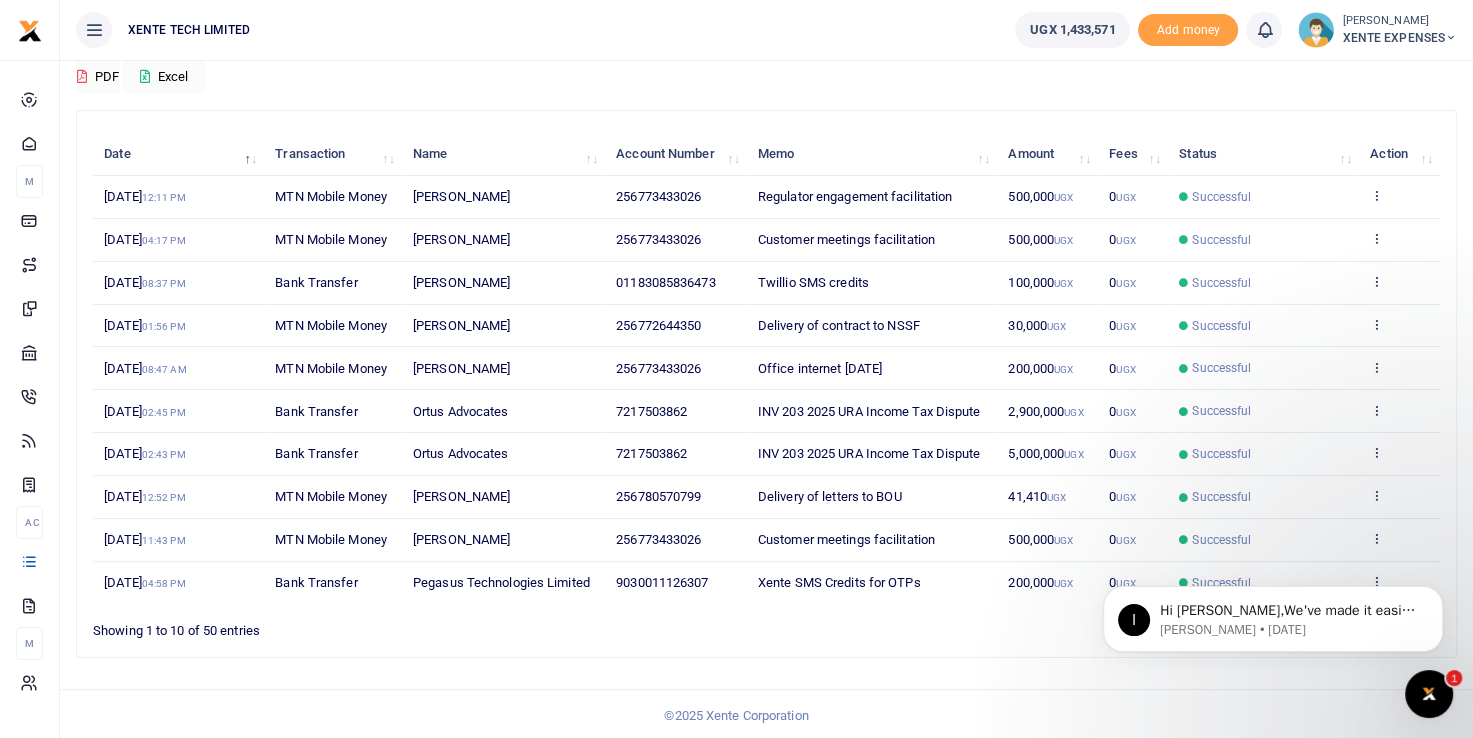 click on "©  2025 Xente Corporation" at bounding box center [736, 715] 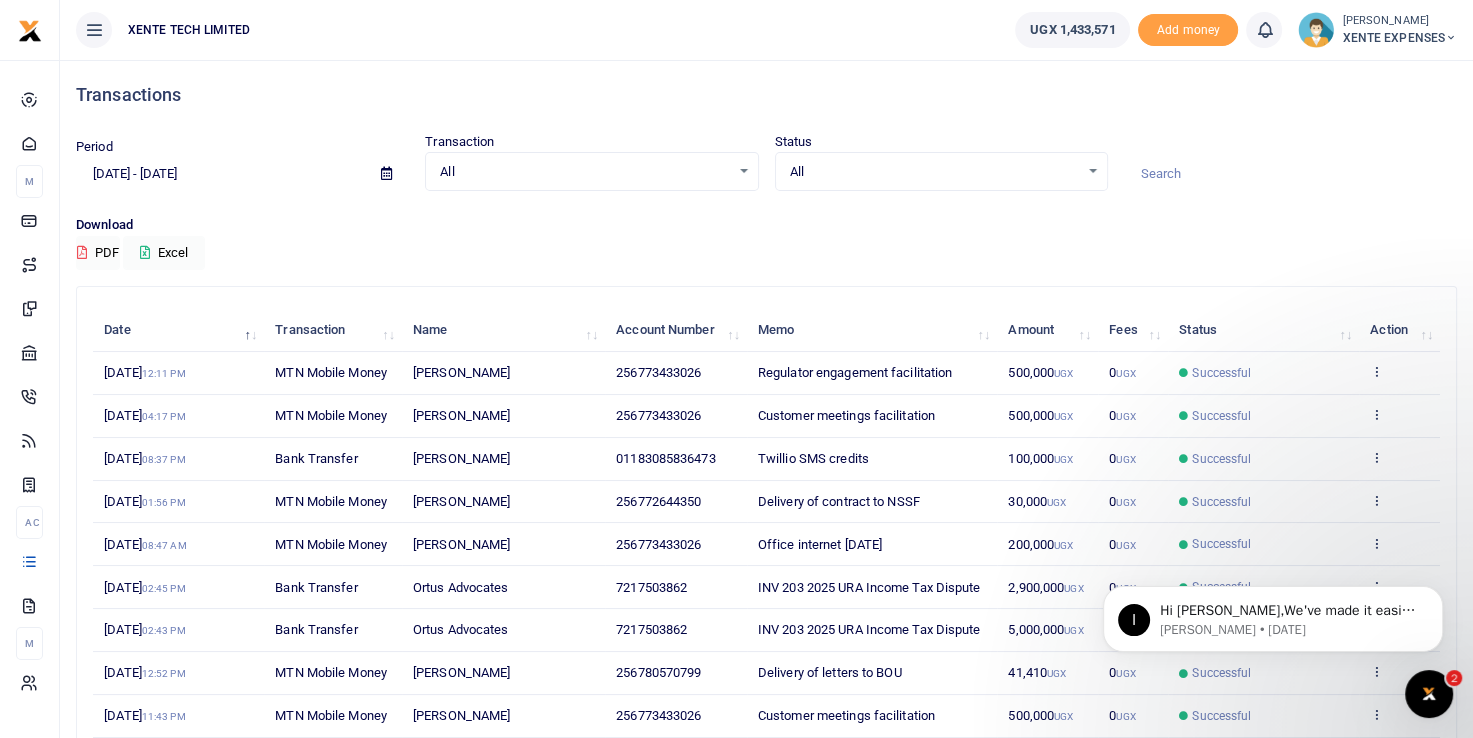 scroll, scrollTop: 0, scrollLeft: 0, axis: both 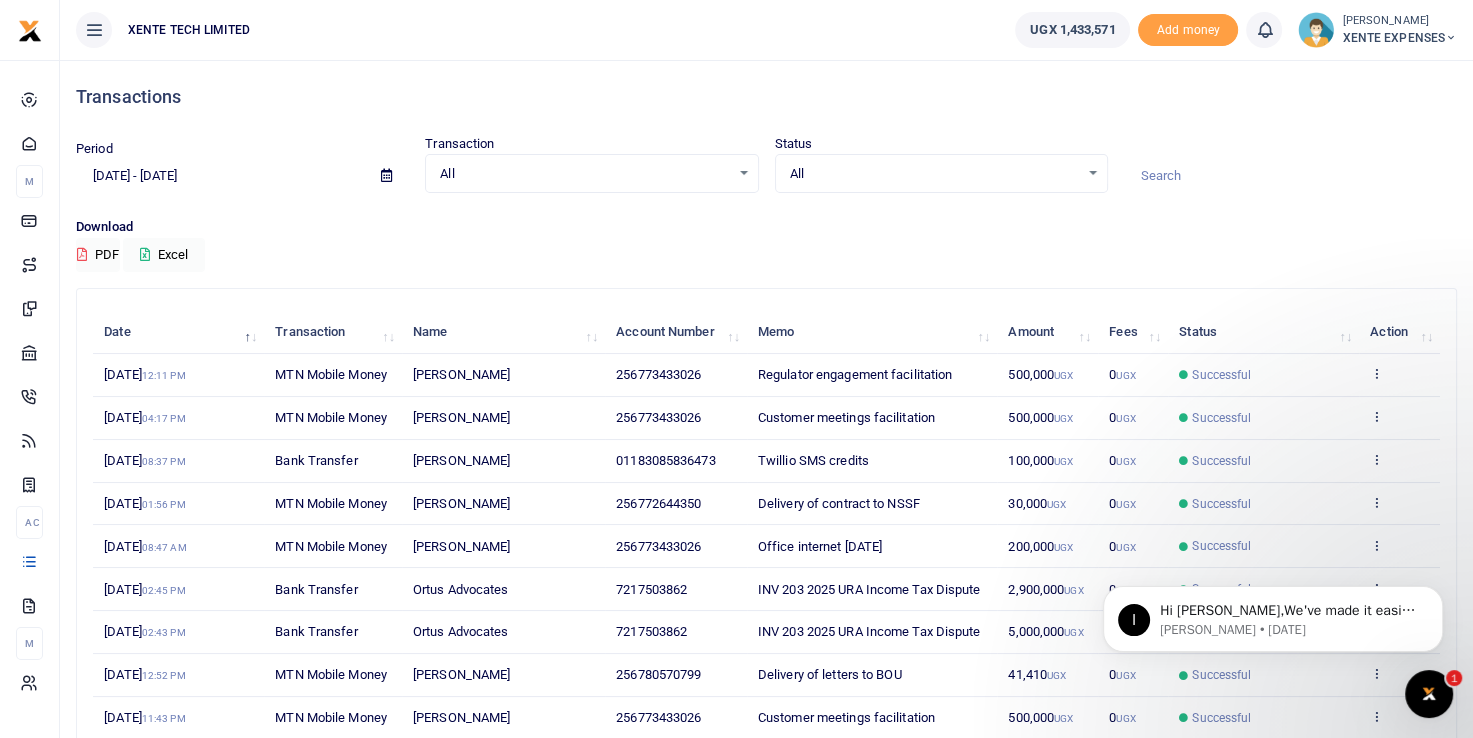 click on "All Select an option..." at bounding box center [591, 174] 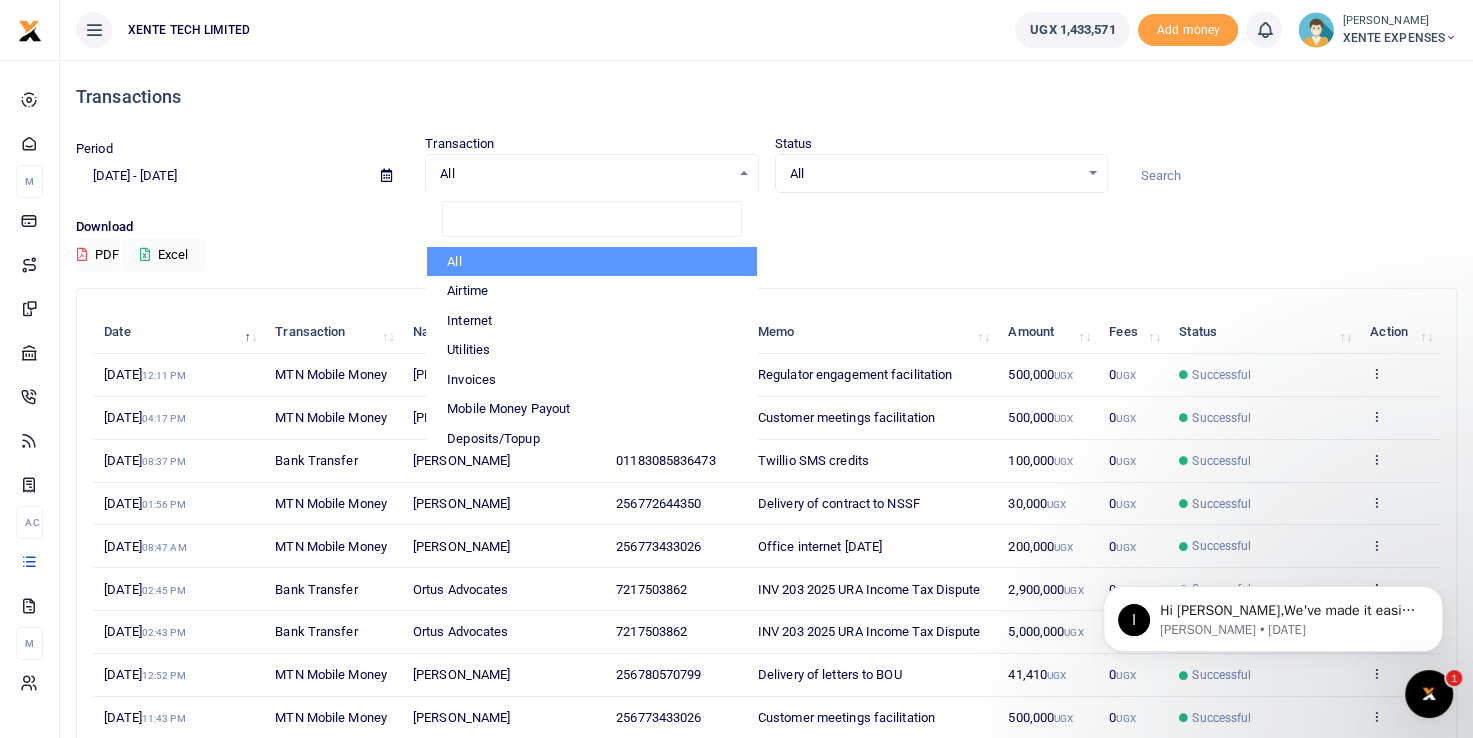 click on "All Select an option..." at bounding box center (591, 174) 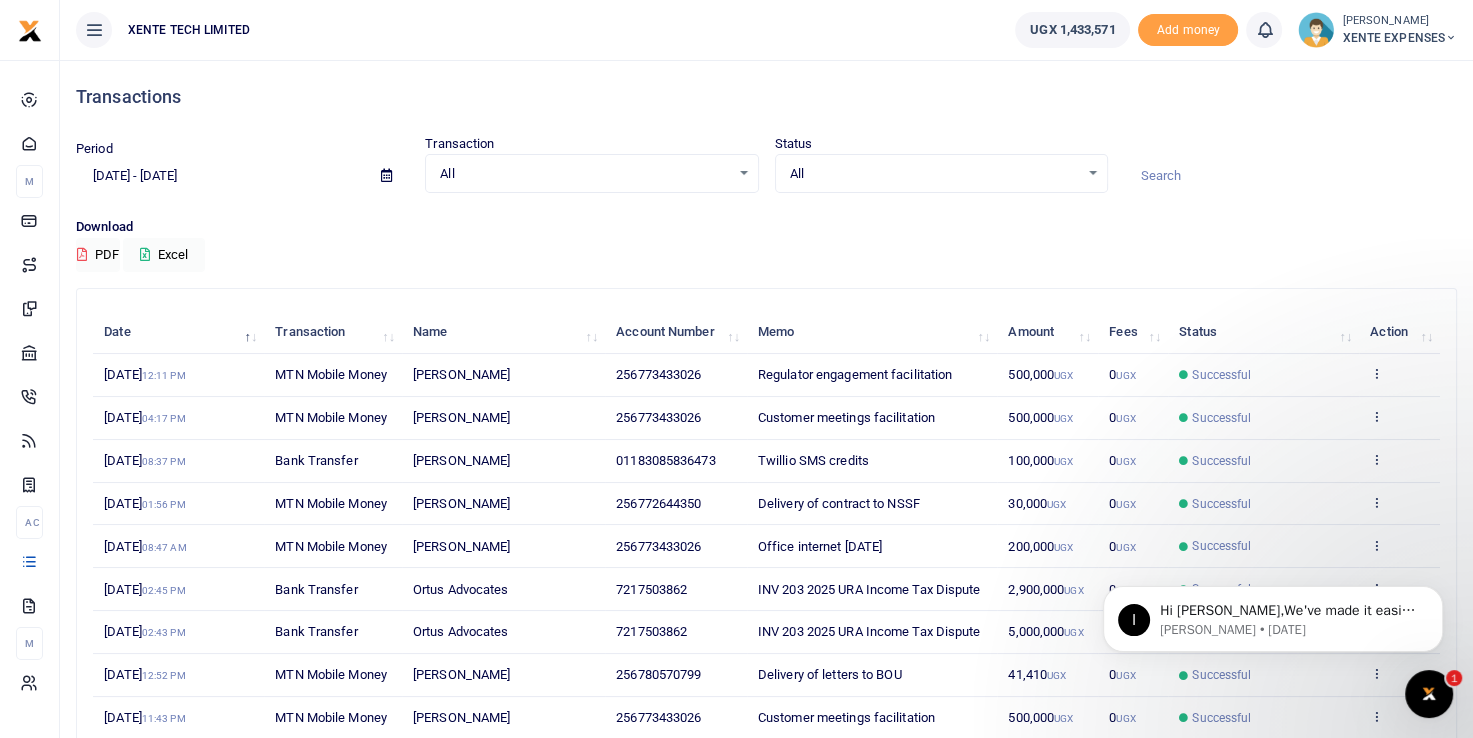 click on "06/29/2025 - 07/28/2025" at bounding box center [220, 176] 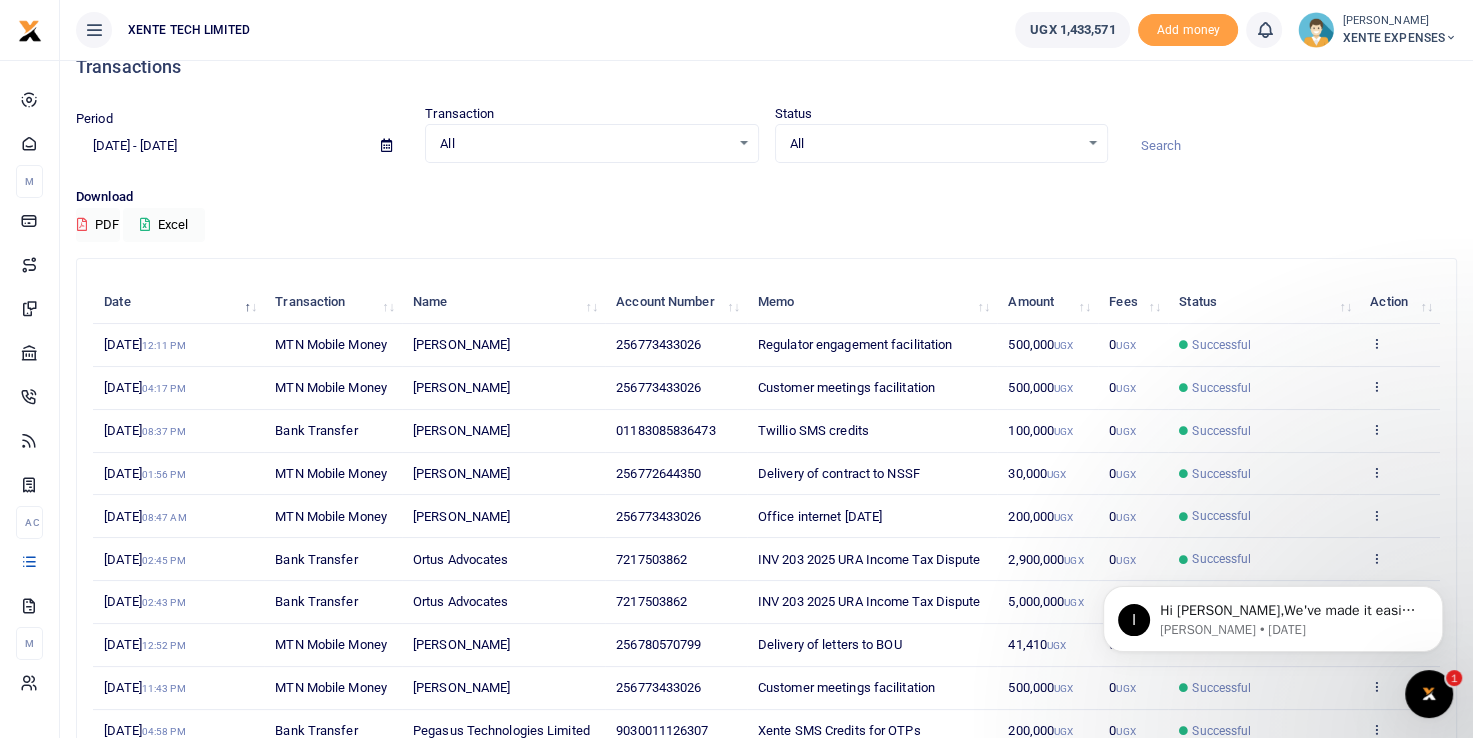 scroll, scrollTop: 178, scrollLeft: 0, axis: vertical 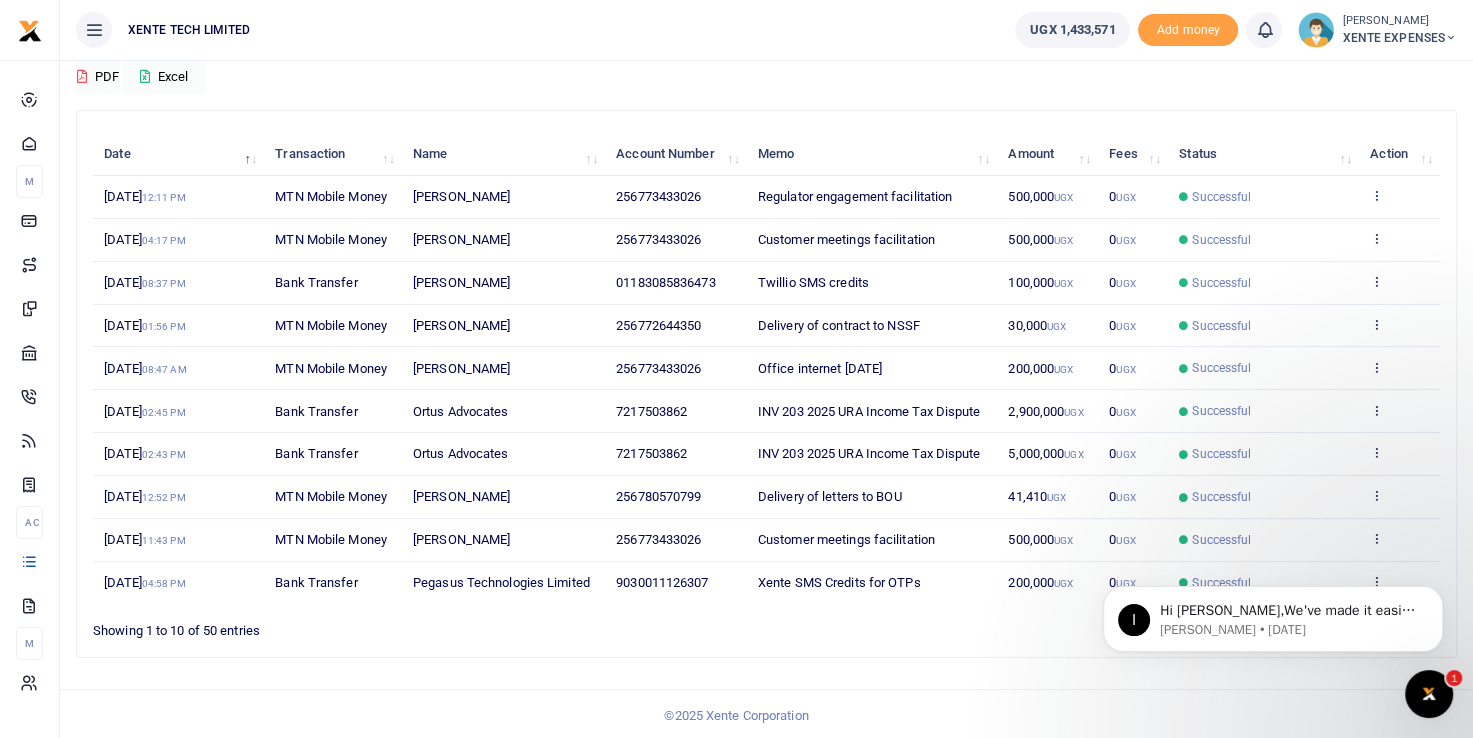 click on "Search: Date Transaction Name Account Number Memo Amount Fees Status Action 26th Jul 2025  12:11 PM MTN Mobile Money Francis Nkurunungi 256773433026 Regulator engagement facilitation 500,000 UGX  0 UGX  Successful
View details
Send again
25th Jul 2025  04:17 PM MTN Mobile Money Francis Nkurunungi 256773433026 Customer meetings facilitation 500,000 UGX  0 UGX  Successful
View details
Send again
24th Jul 2025  08:37 PM Bank Transfer Nkurunungi Francis" at bounding box center [766, 384] 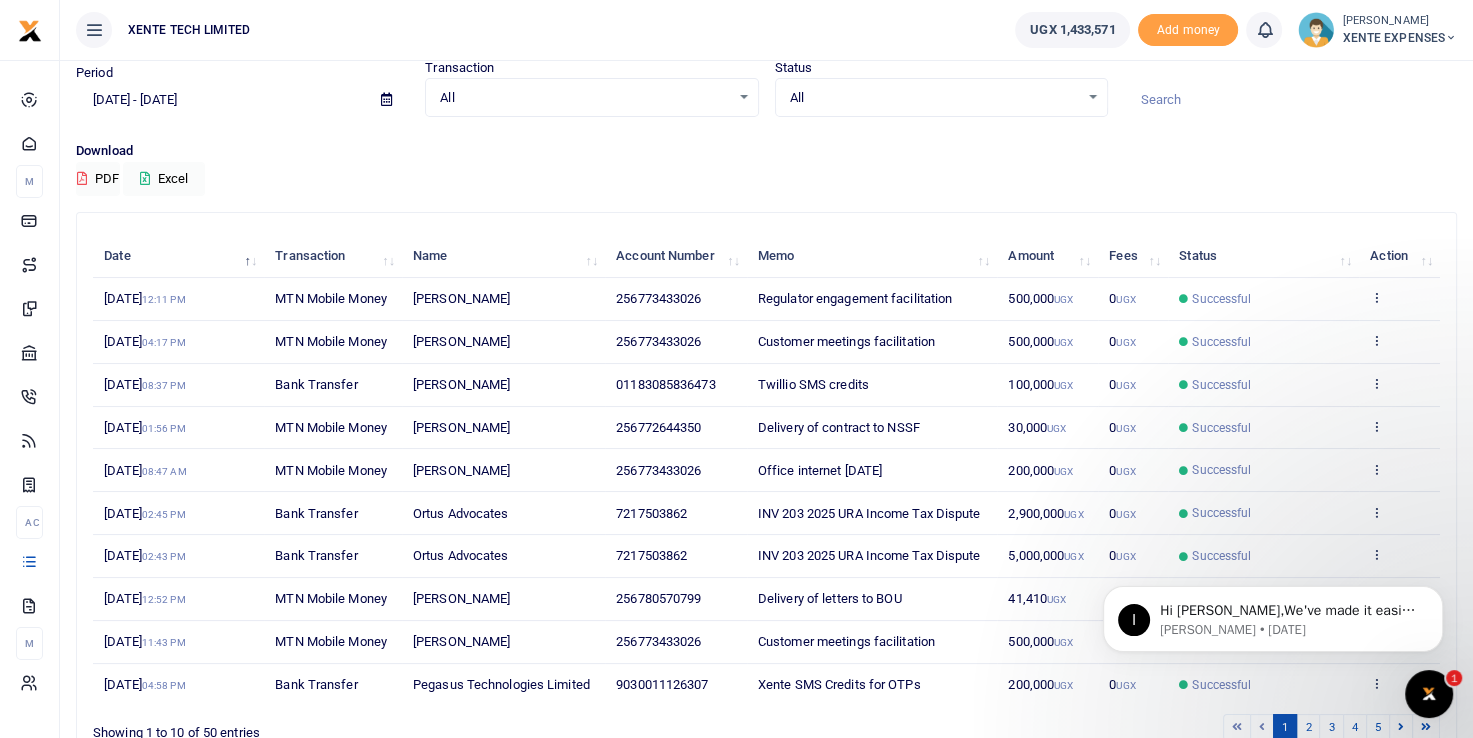 scroll, scrollTop: 178, scrollLeft: 0, axis: vertical 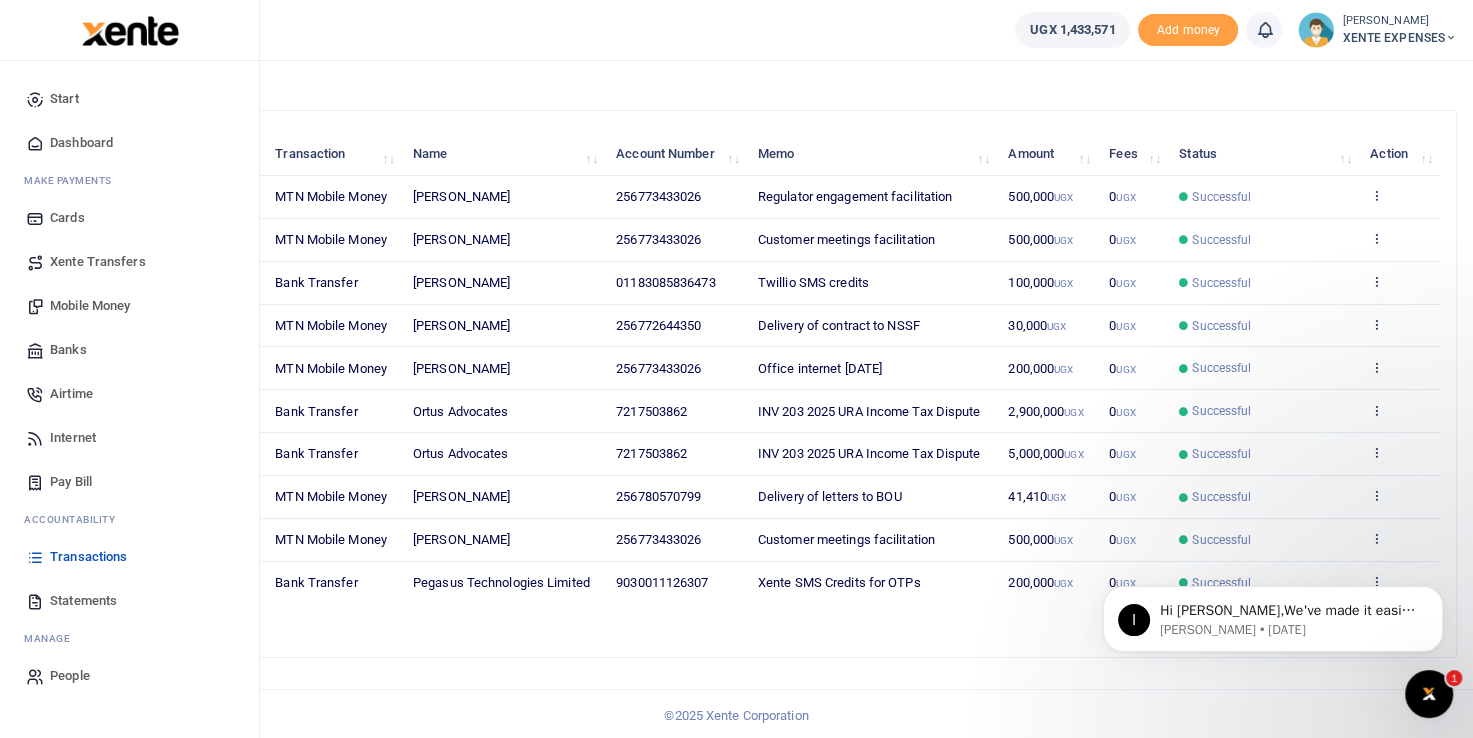 click on "Statements" at bounding box center [83, 601] 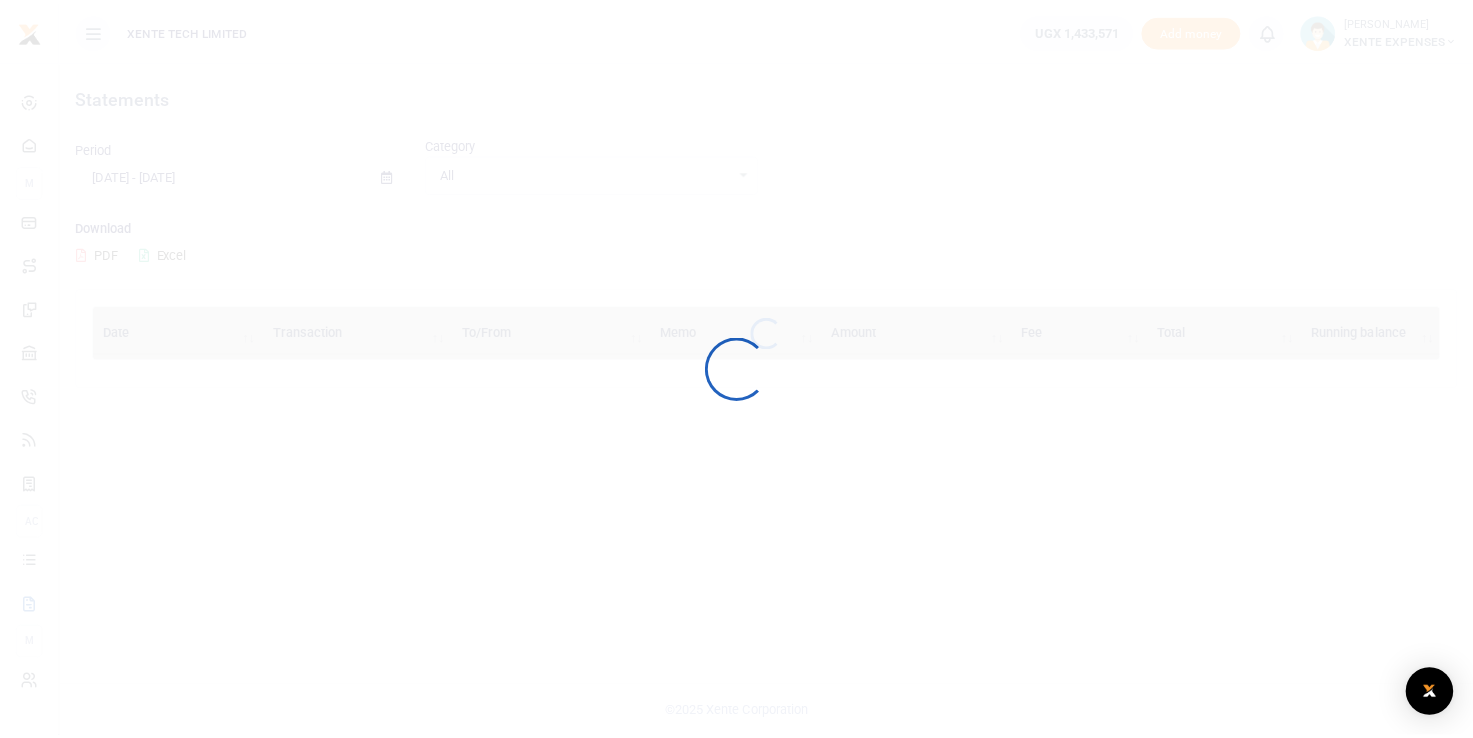 scroll, scrollTop: 0, scrollLeft: 0, axis: both 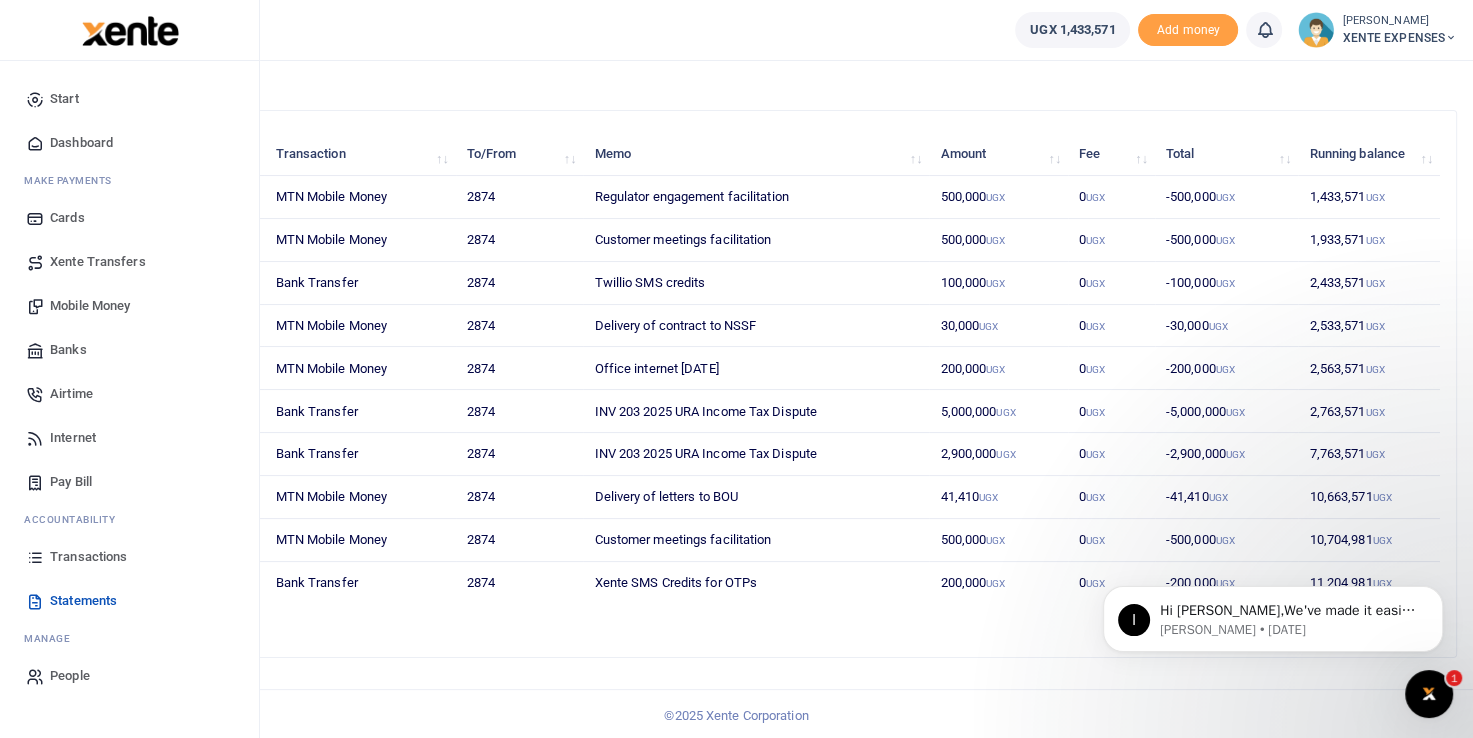click on "Transactions" at bounding box center (88, 557) 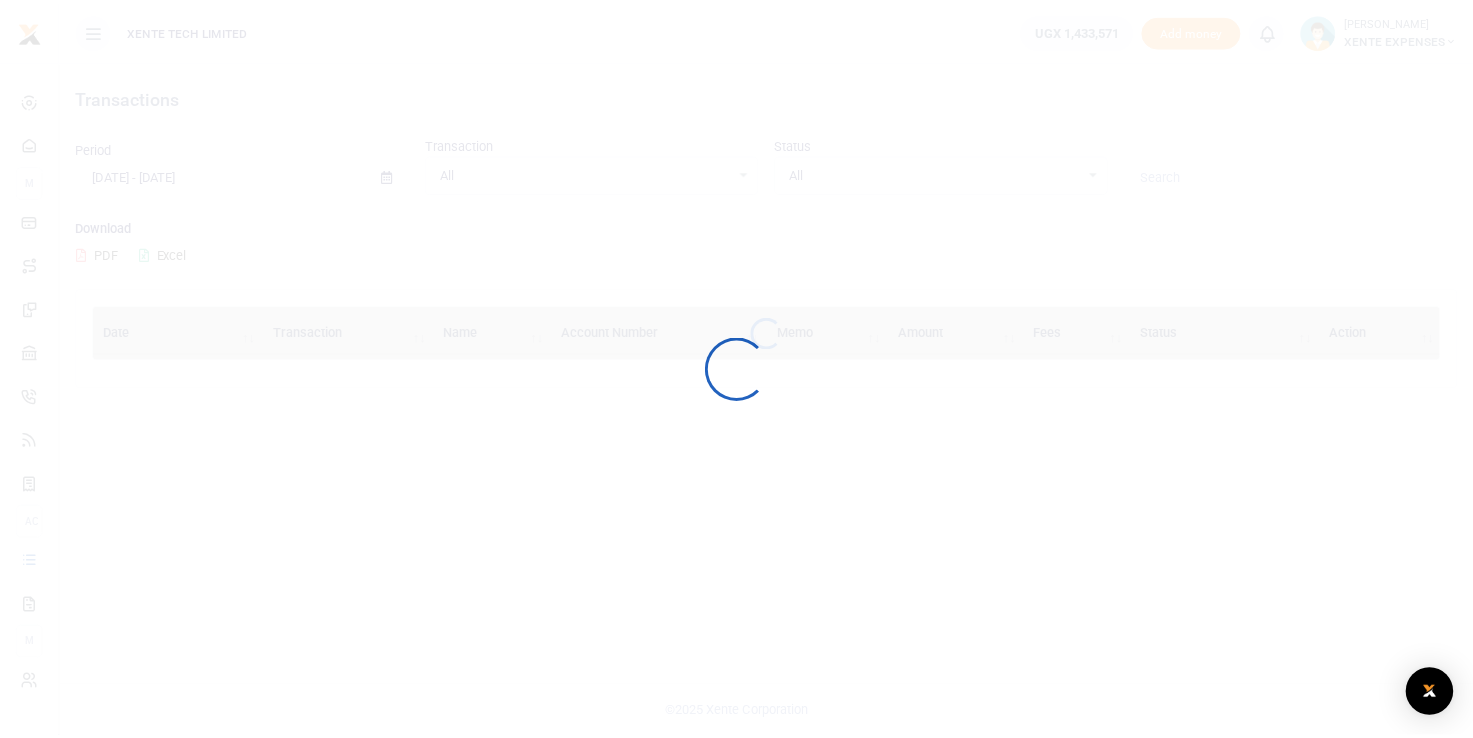 scroll, scrollTop: 0, scrollLeft: 0, axis: both 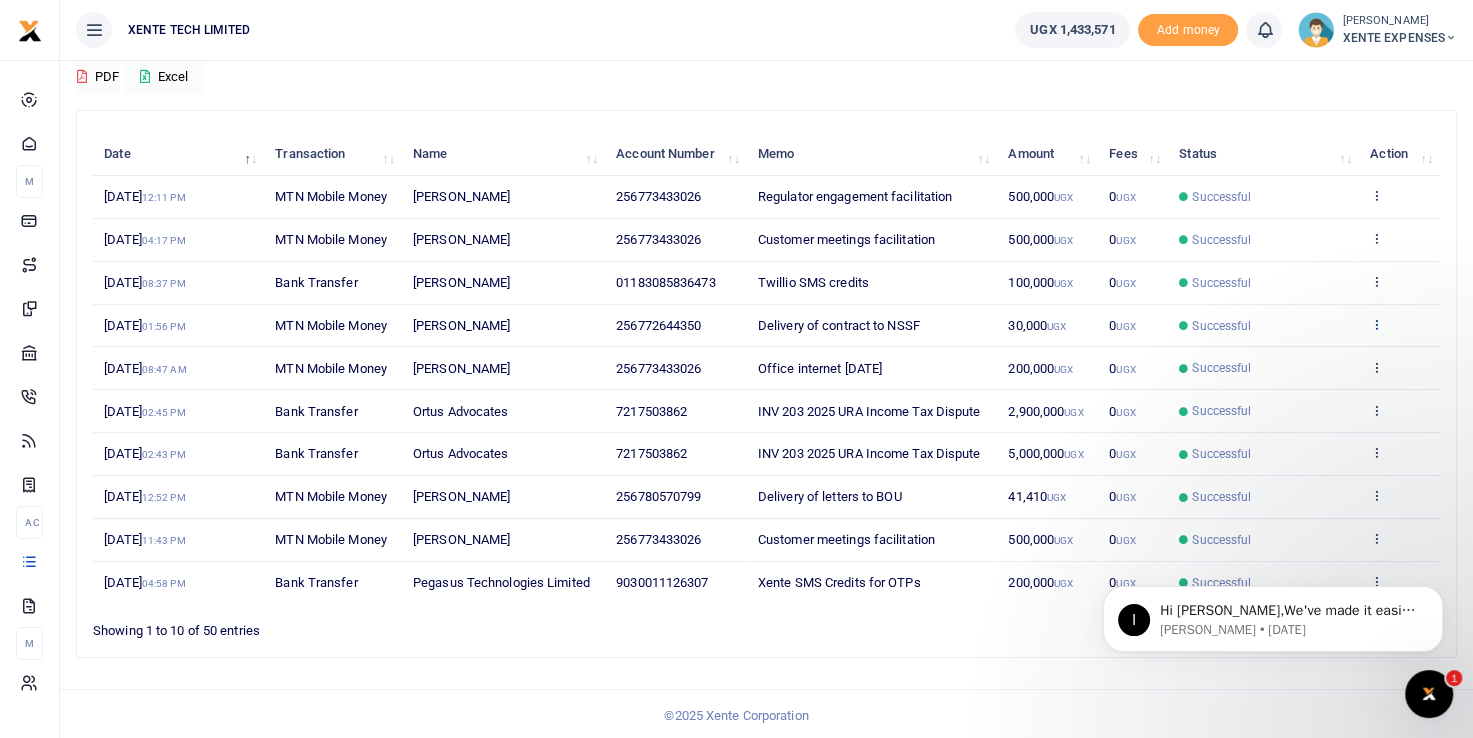 click at bounding box center [1376, 324] 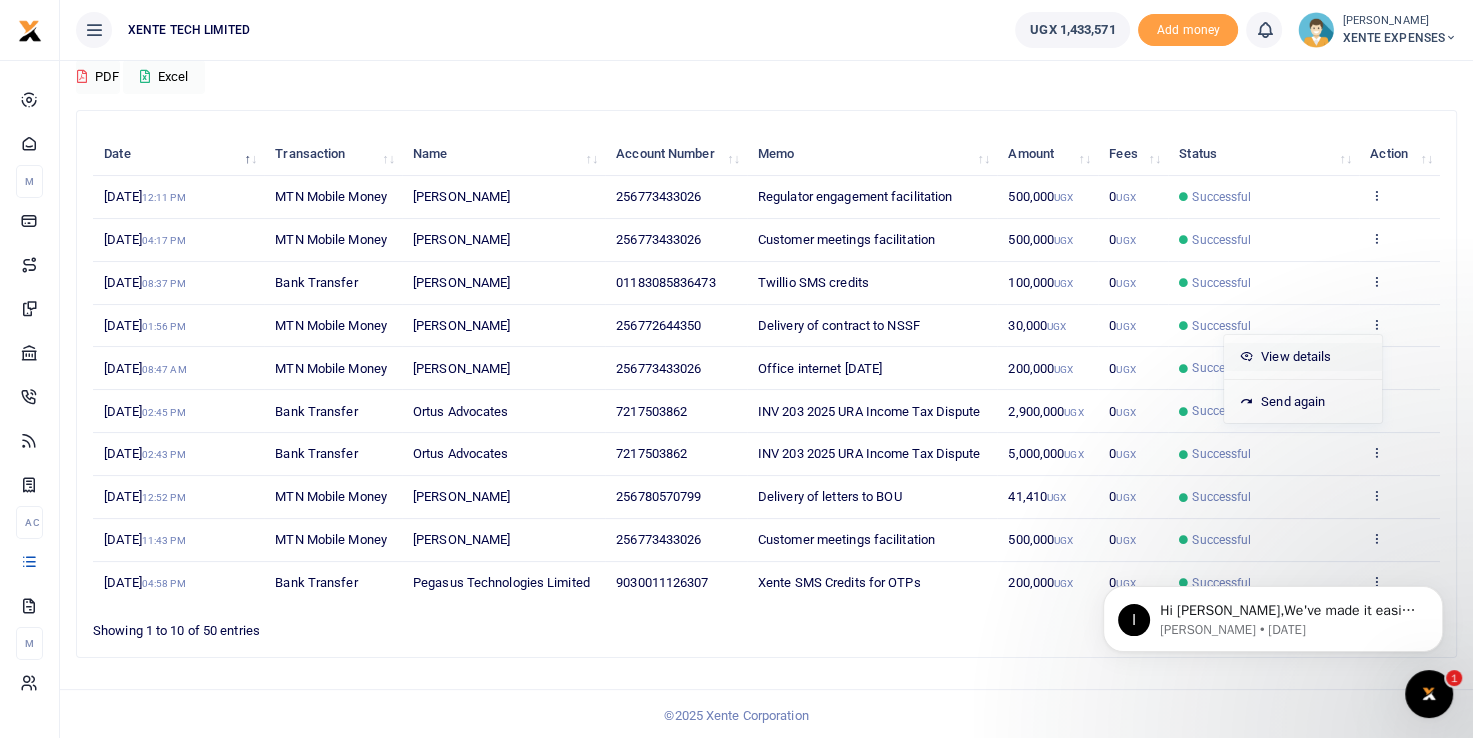 click on "View details" at bounding box center [1303, 357] 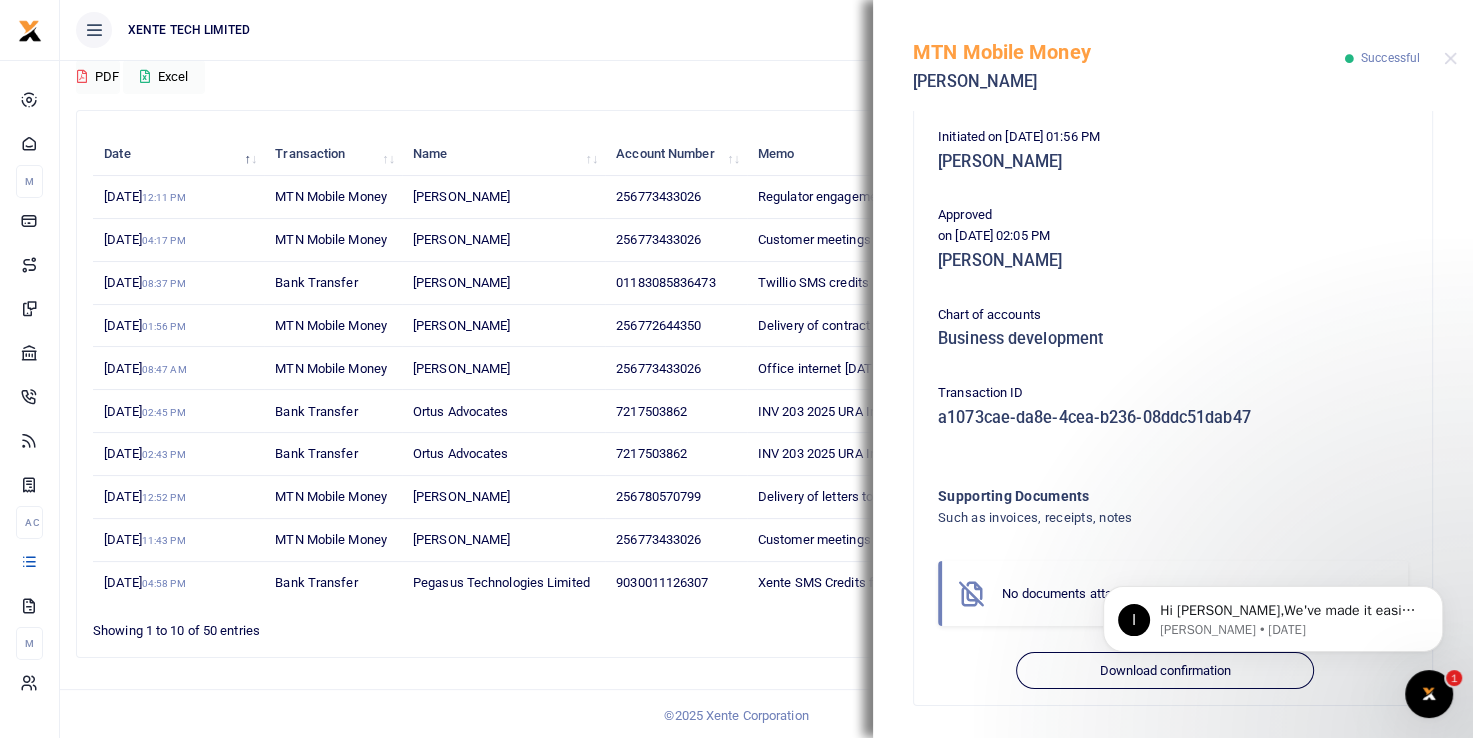 scroll, scrollTop: 0, scrollLeft: 0, axis: both 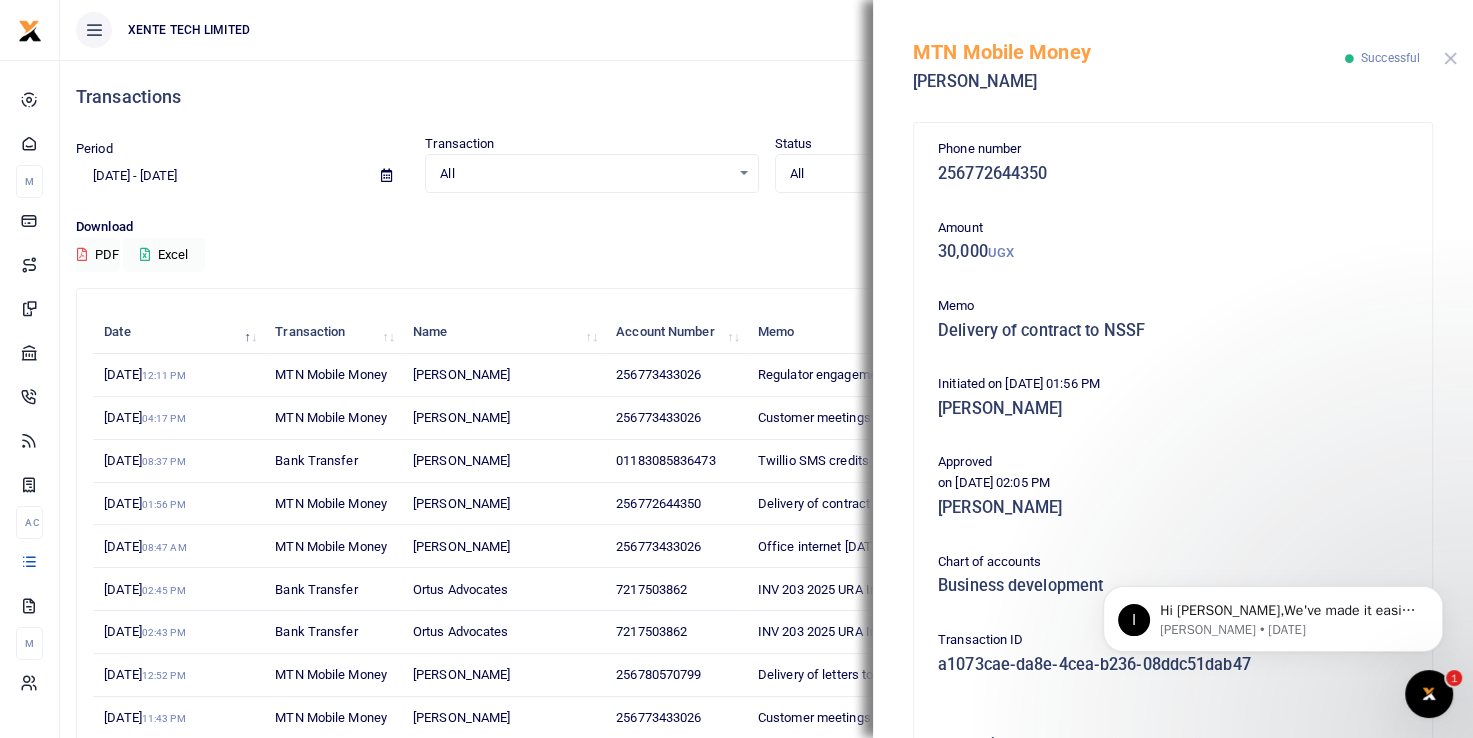 click at bounding box center [1450, 58] 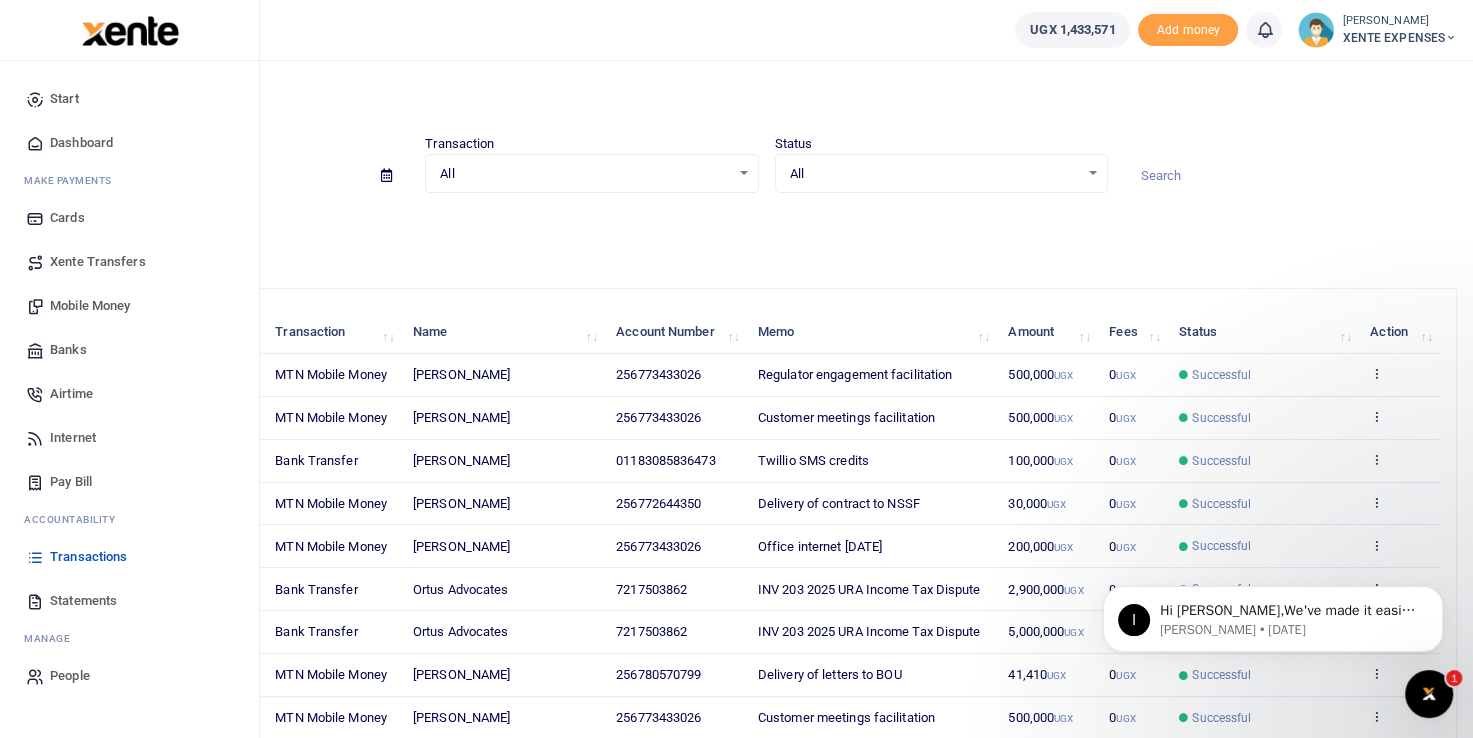 click on "Airtime" at bounding box center (71, 394) 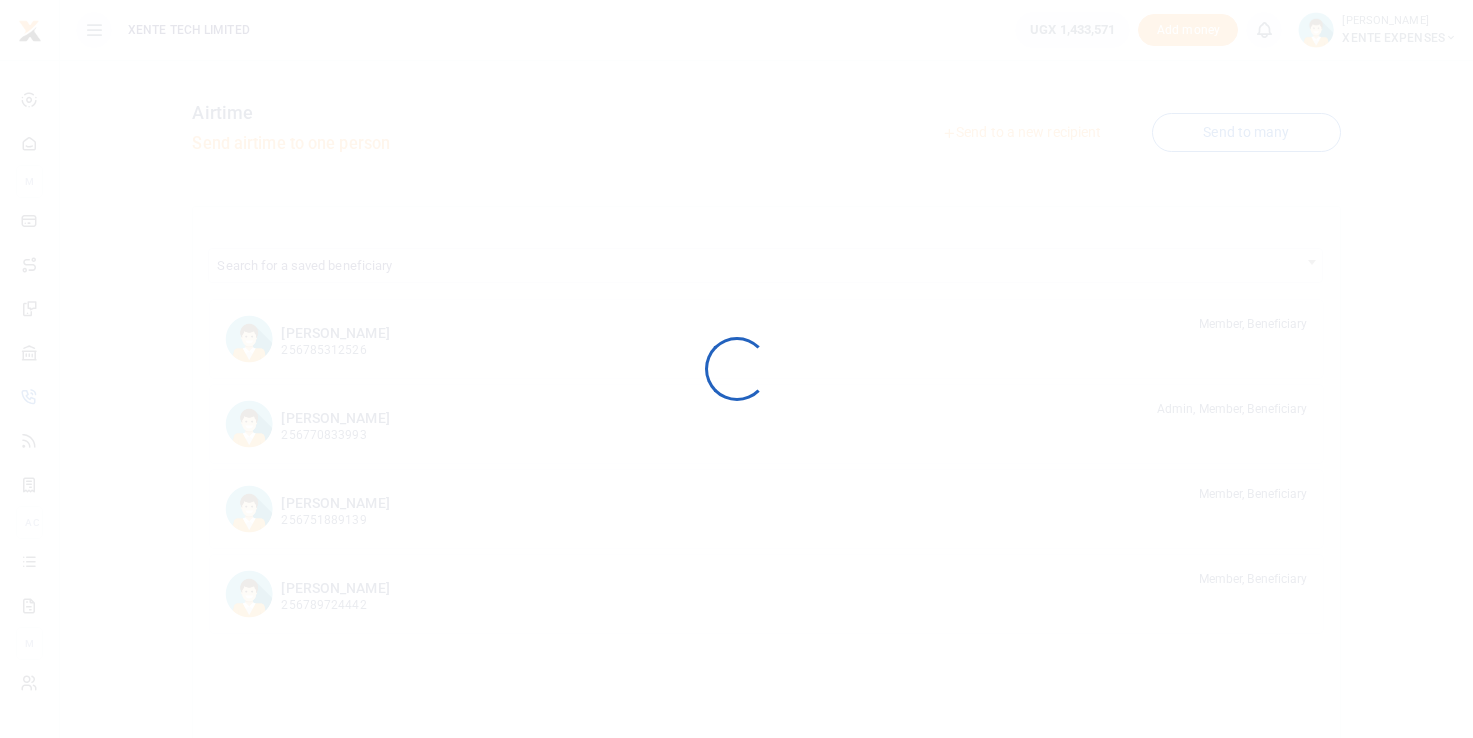 scroll, scrollTop: 0, scrollLeft: 0, axis: both 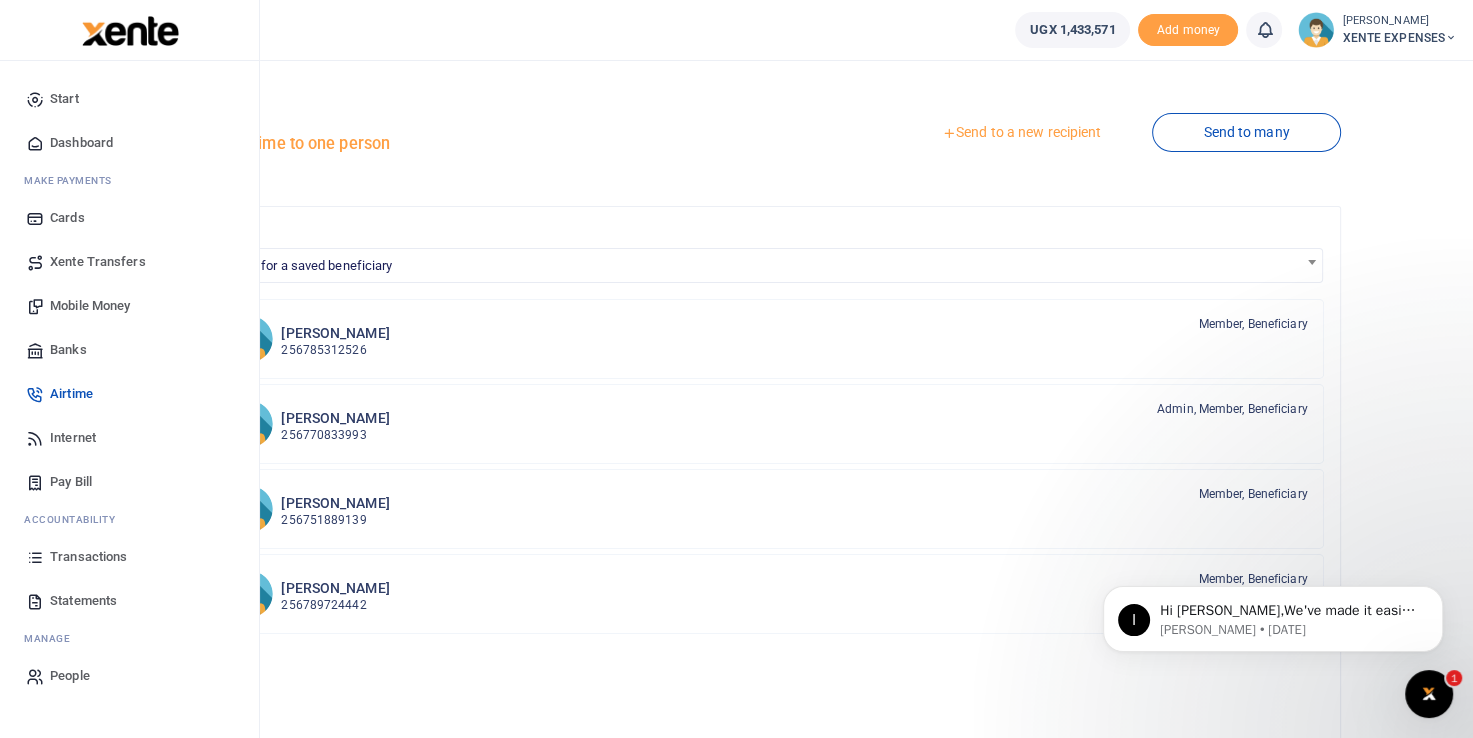 click on "Internet" at bounding box center (73, 438) 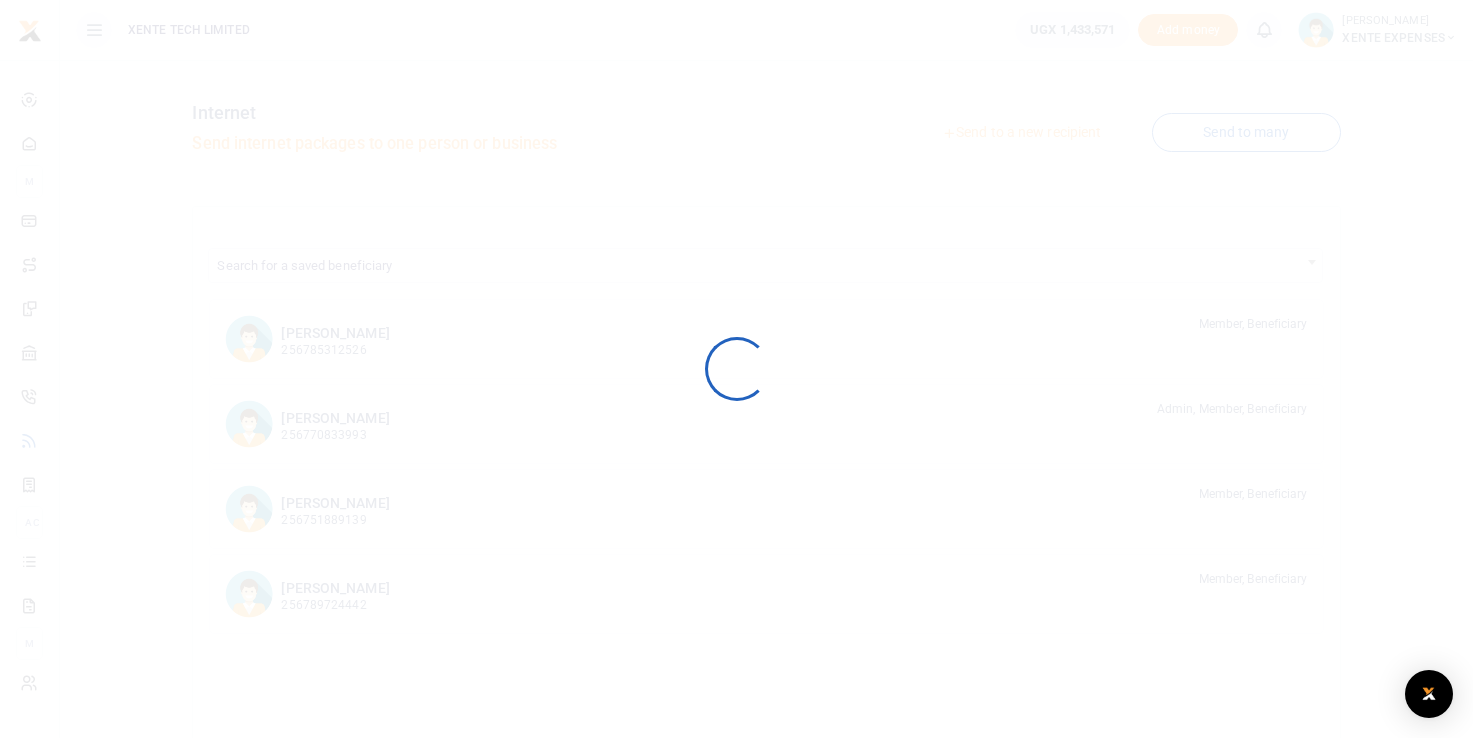 scroll, scrollTop: 0, scrollLeft: 0, axis: both 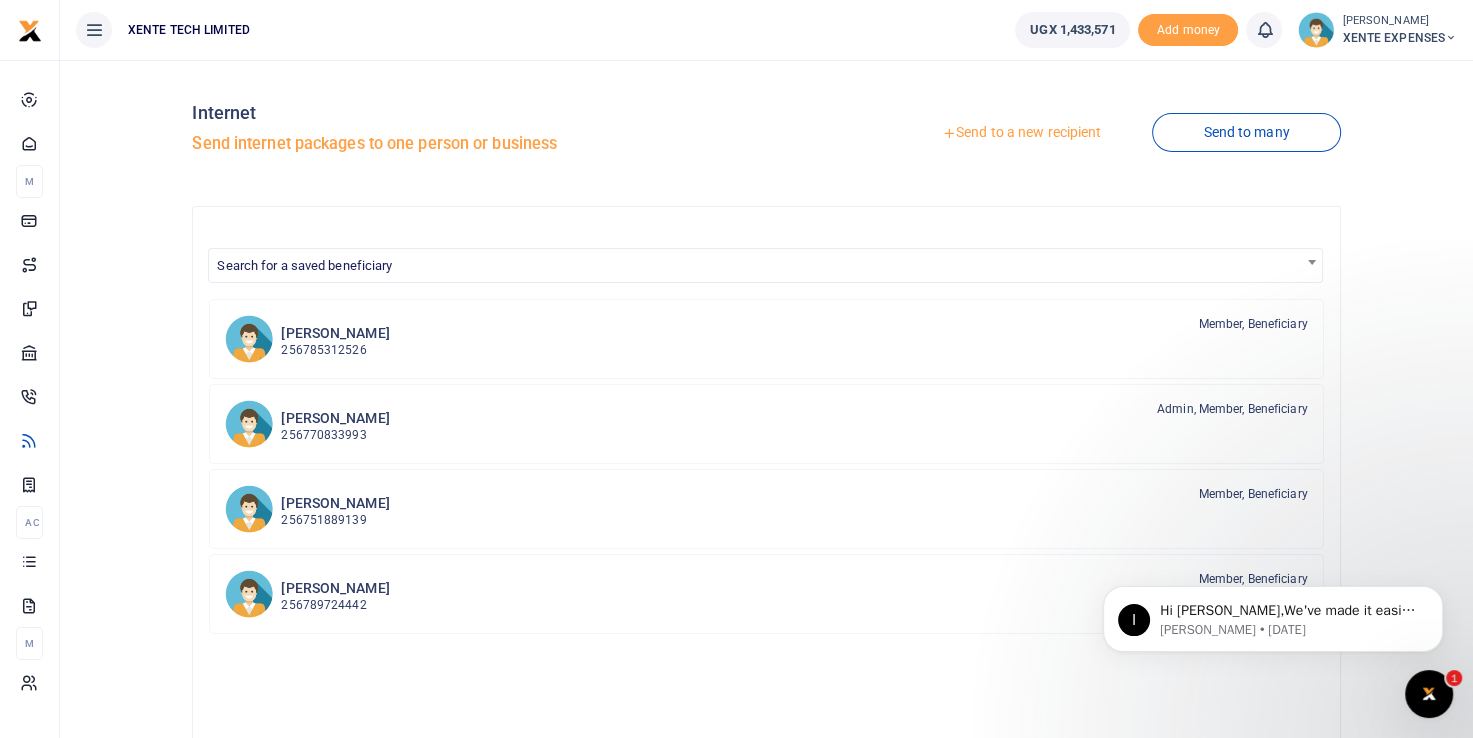 click on "Send to a new recipient" at bounding box center [1021, 133] 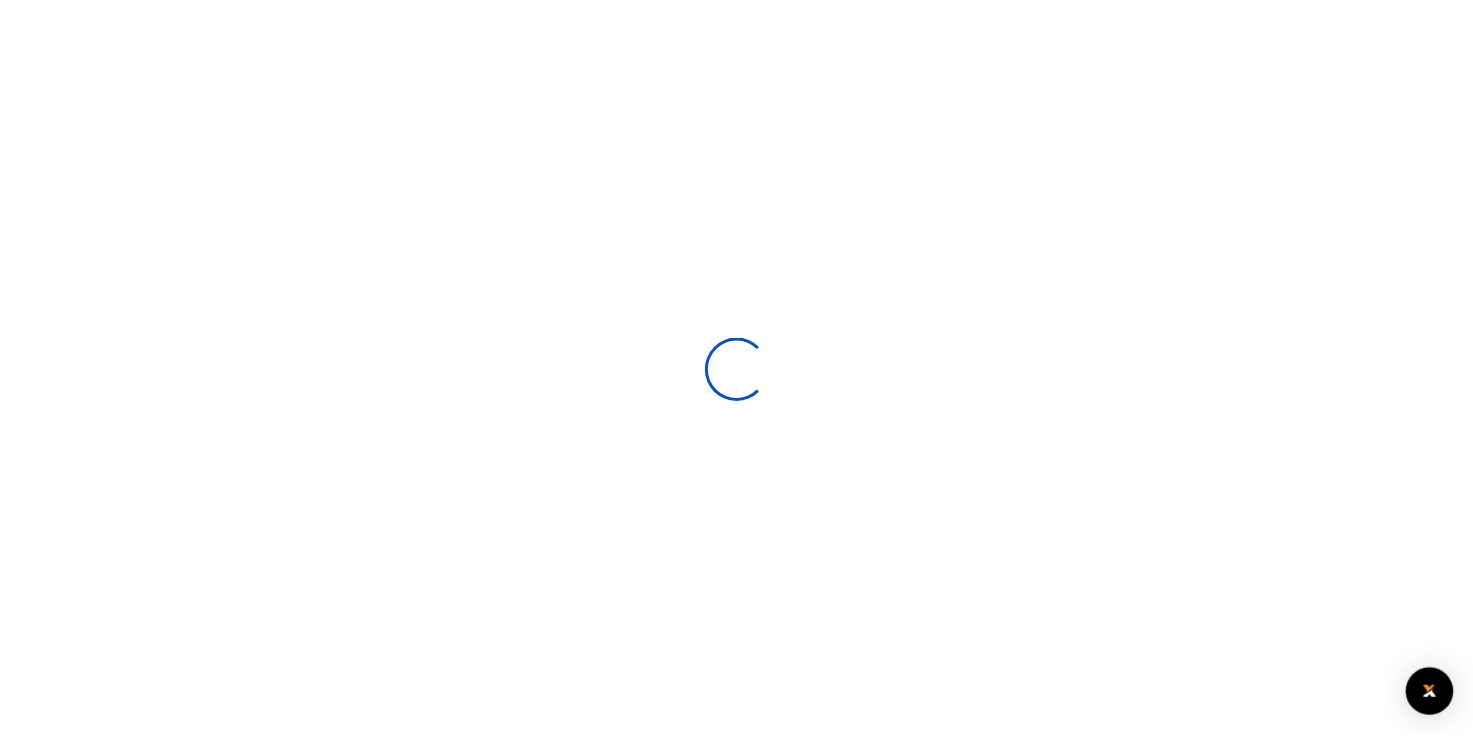 scroll, scrollTop: 0, scrollLeft: 0, axis: both 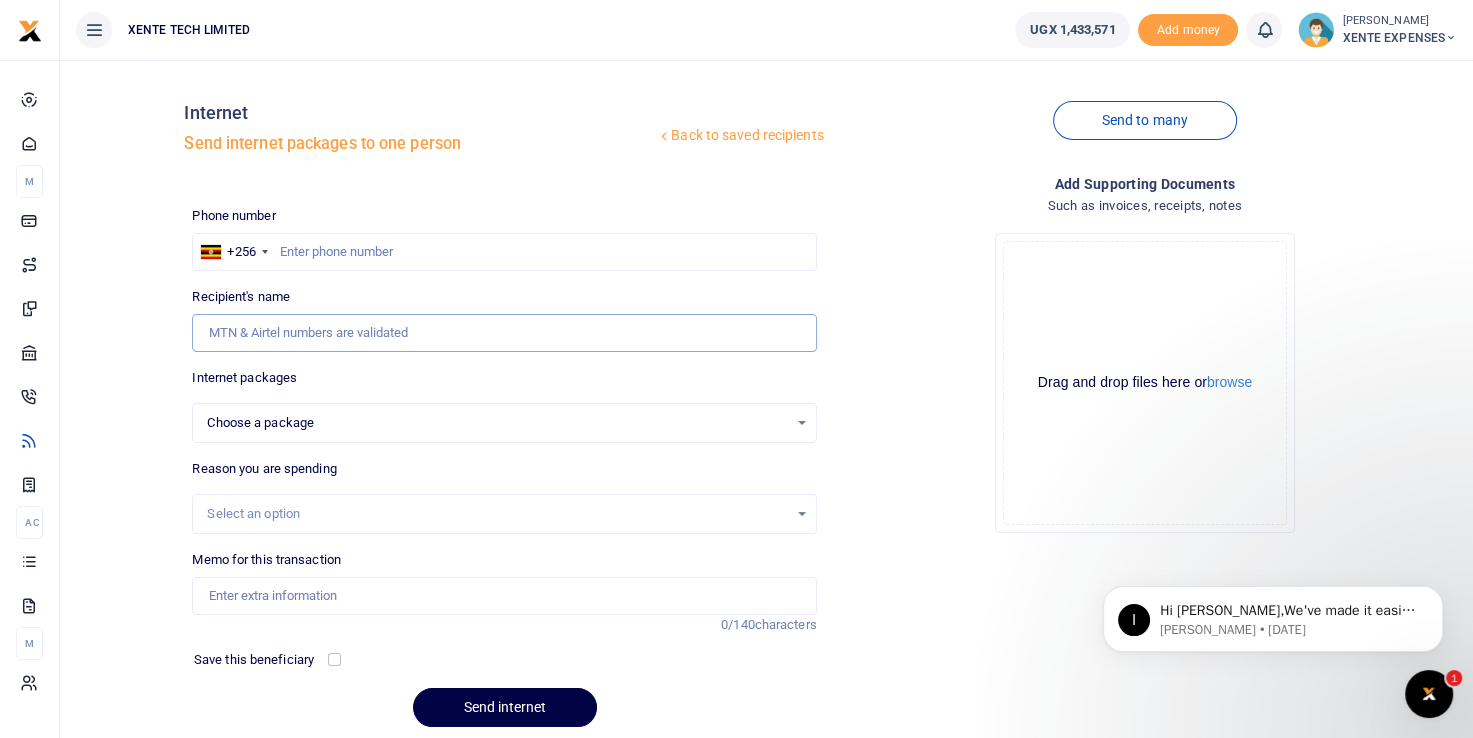 click on "Recipient's name" at bounding box center (504, 333) 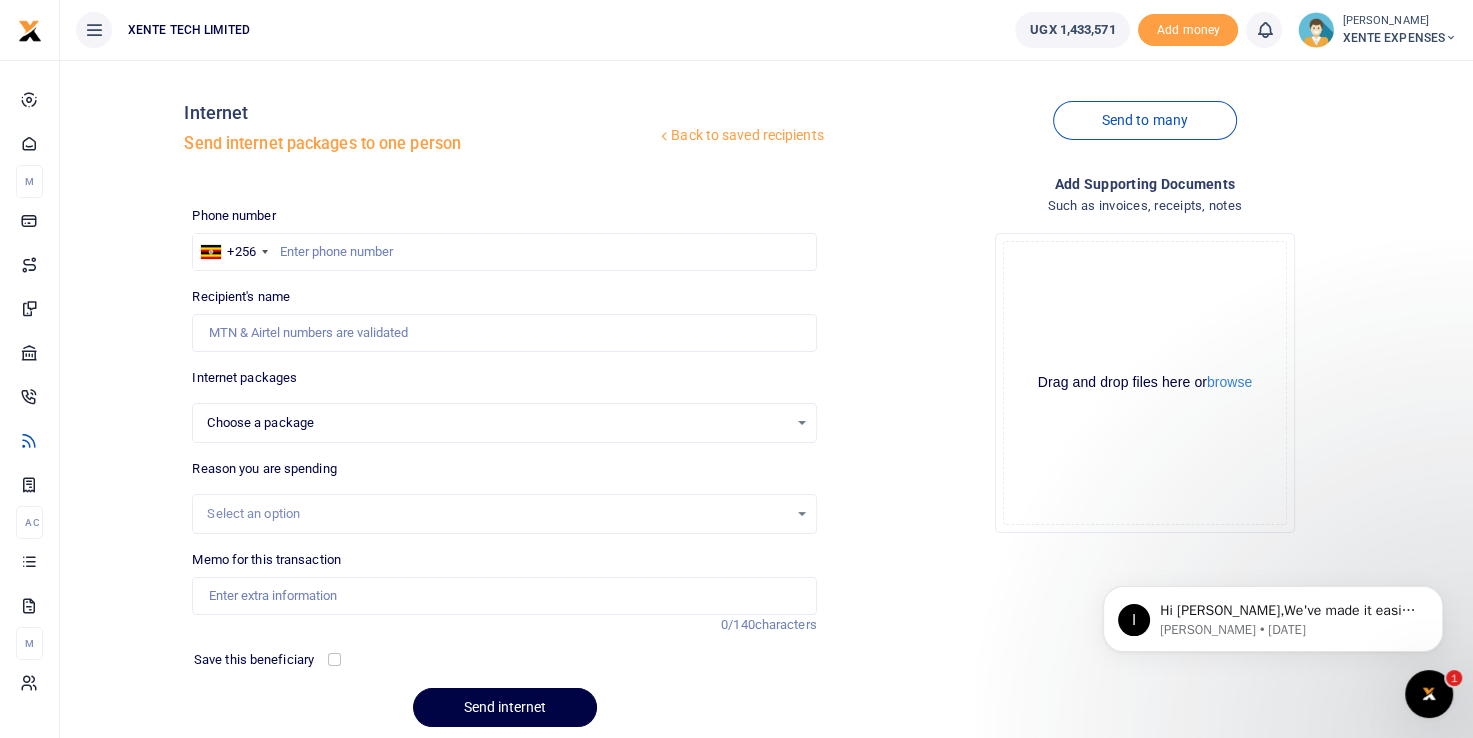 click on "Choose a package Choose a package" at bounding box center (504, 423) 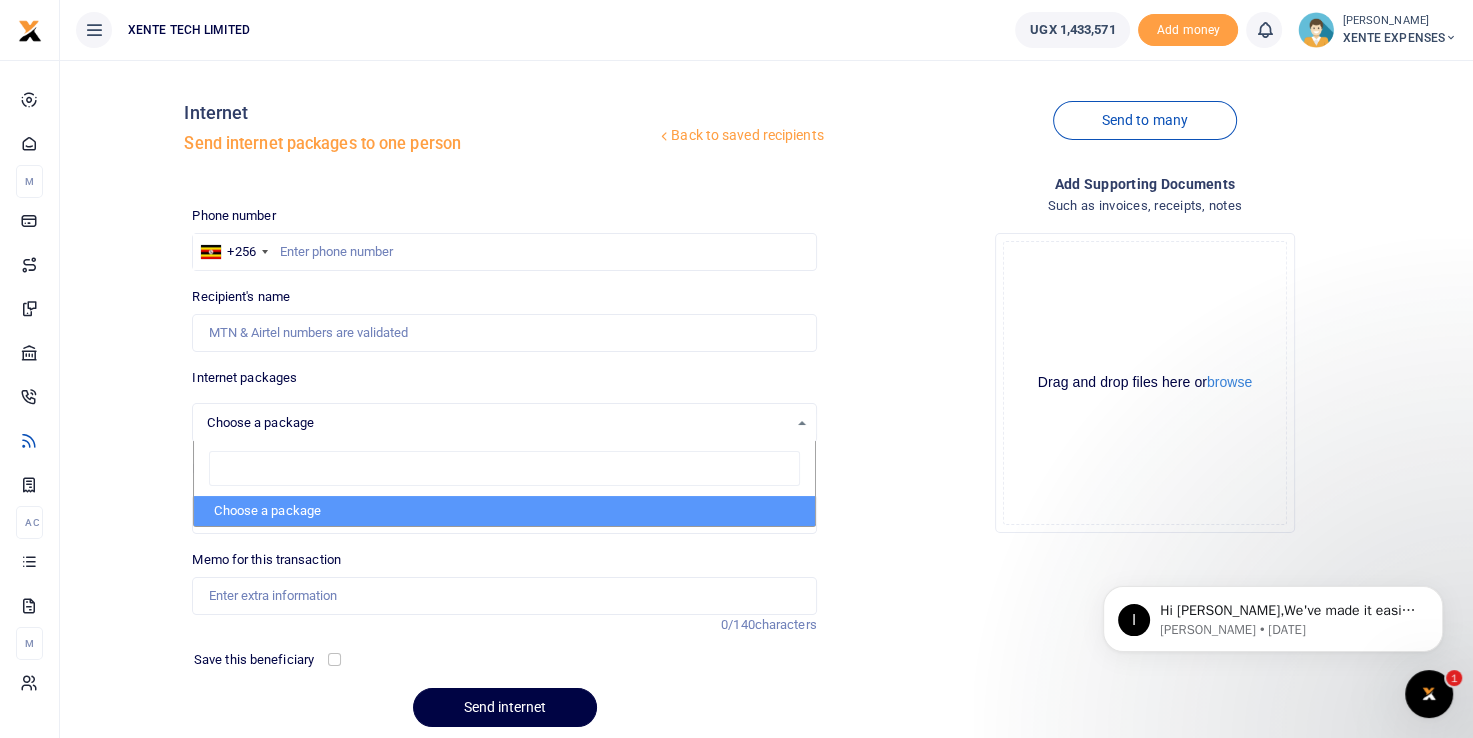 click on "Drop your files here Drag and drop files here or  browse Powered by  Uppy" at bounding box center (1145, 383) 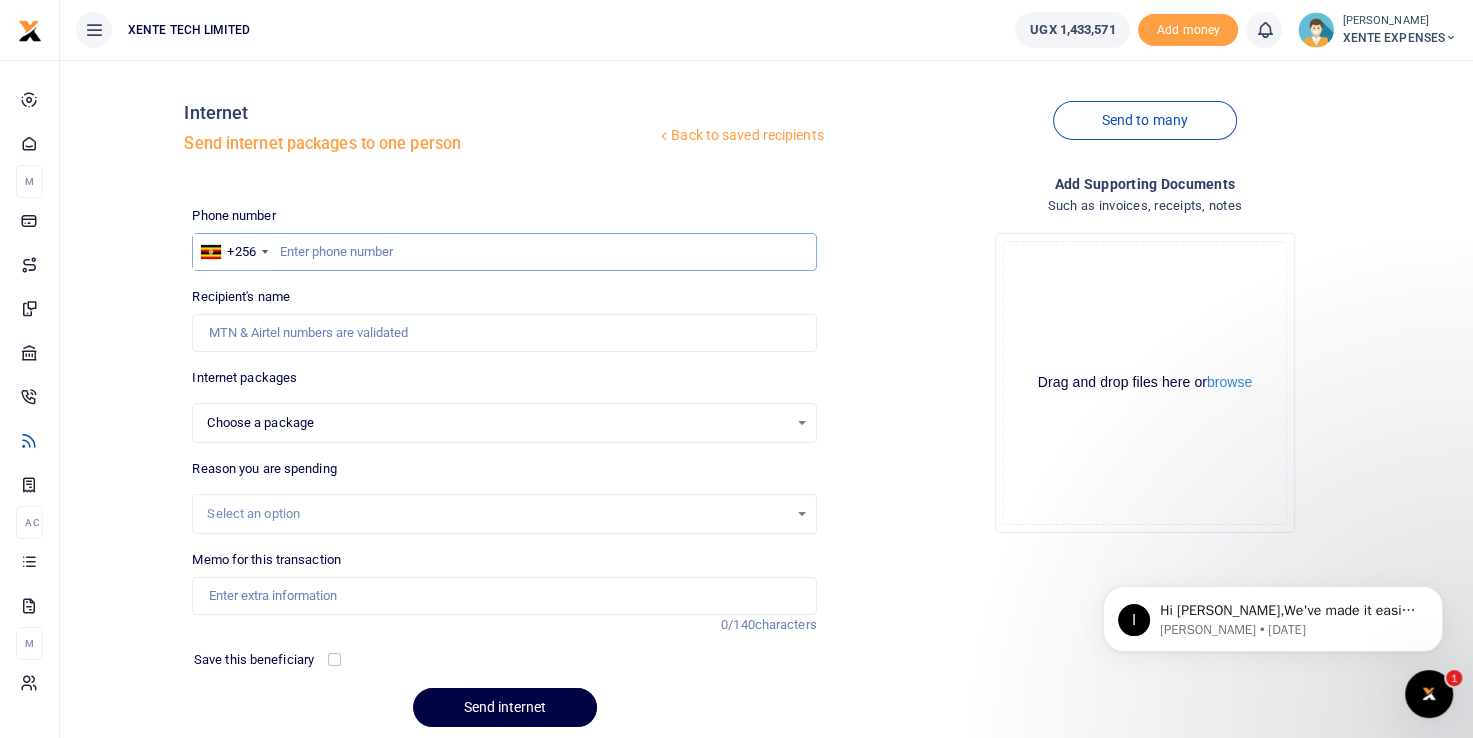 click at bounding box center [504, 252] 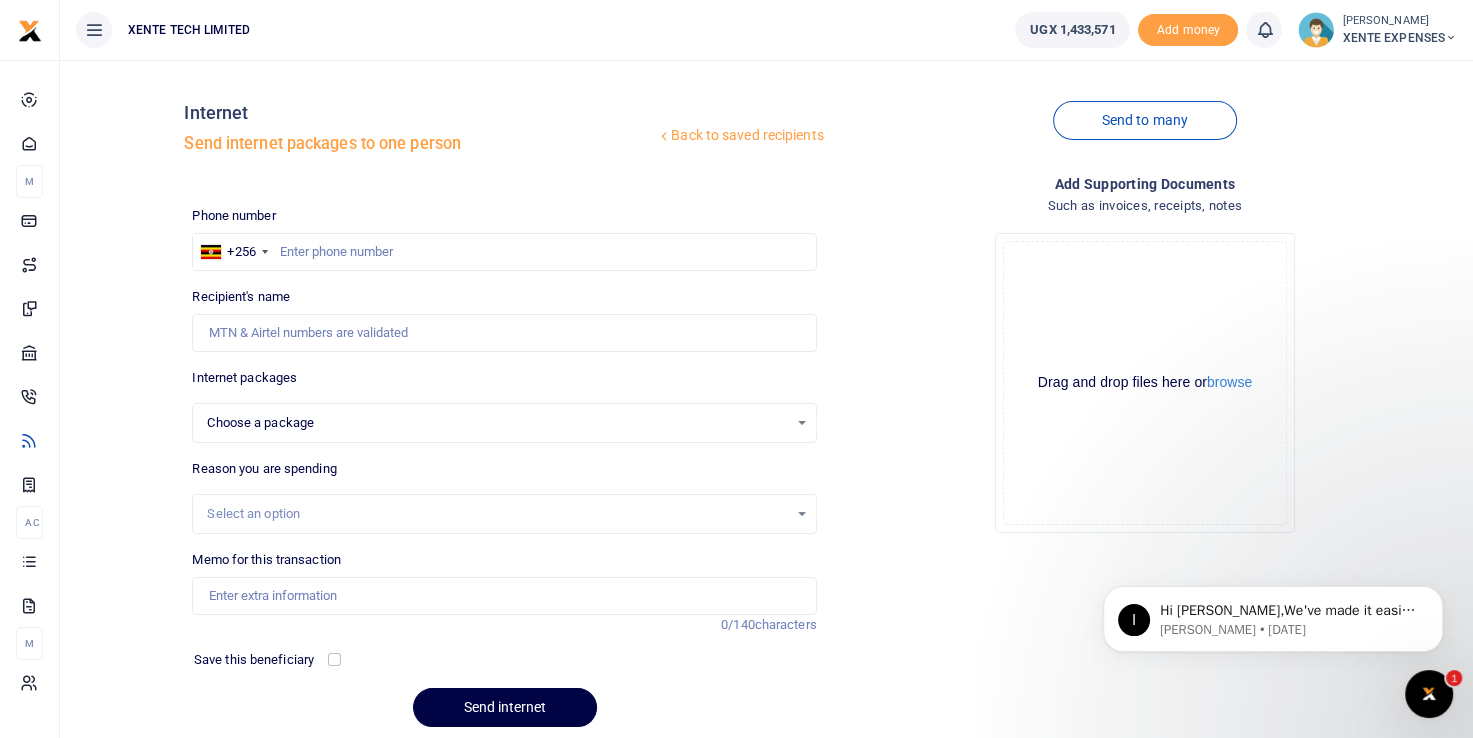 click on "Back to saved recipients" at bounding box center [740, 136] 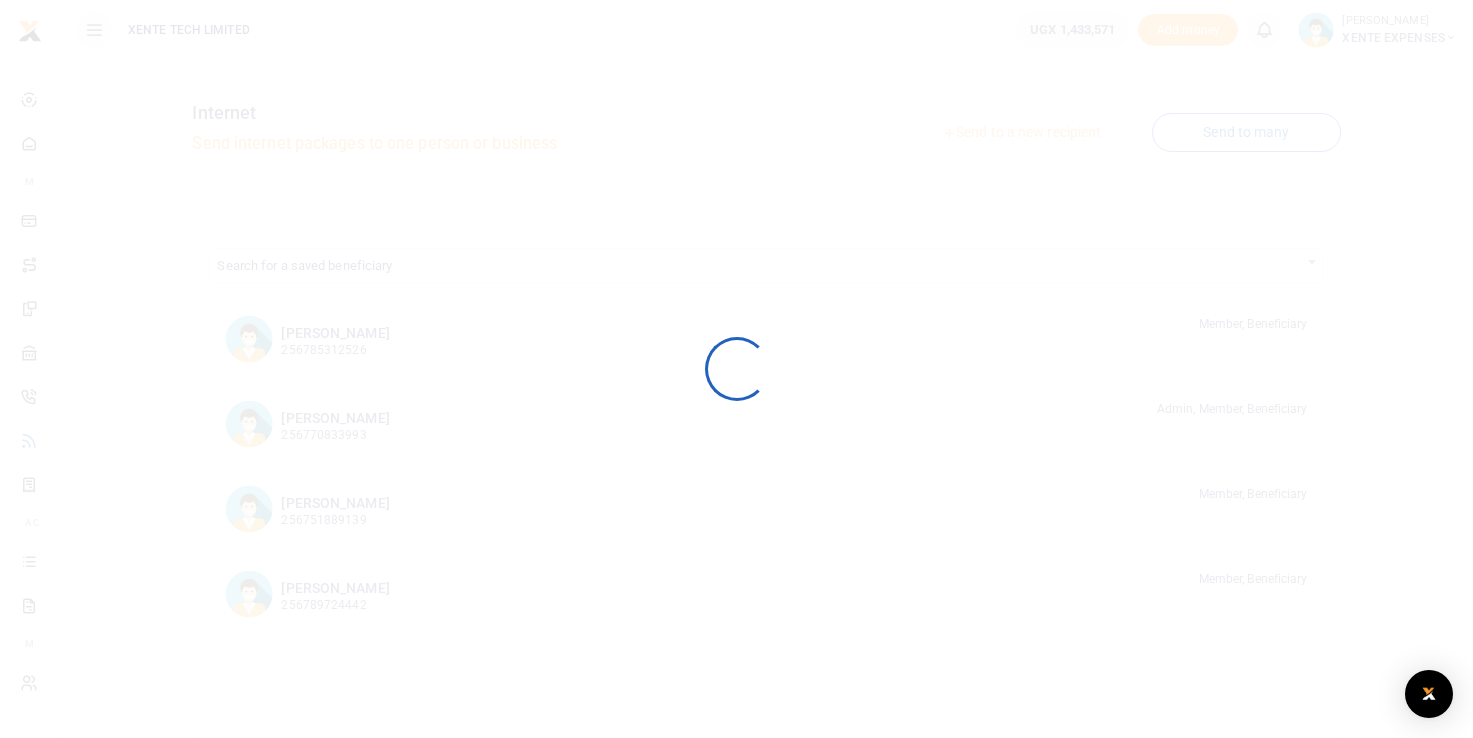 scroll, scrollTop: 0, scrollLeft: 0, axis: both 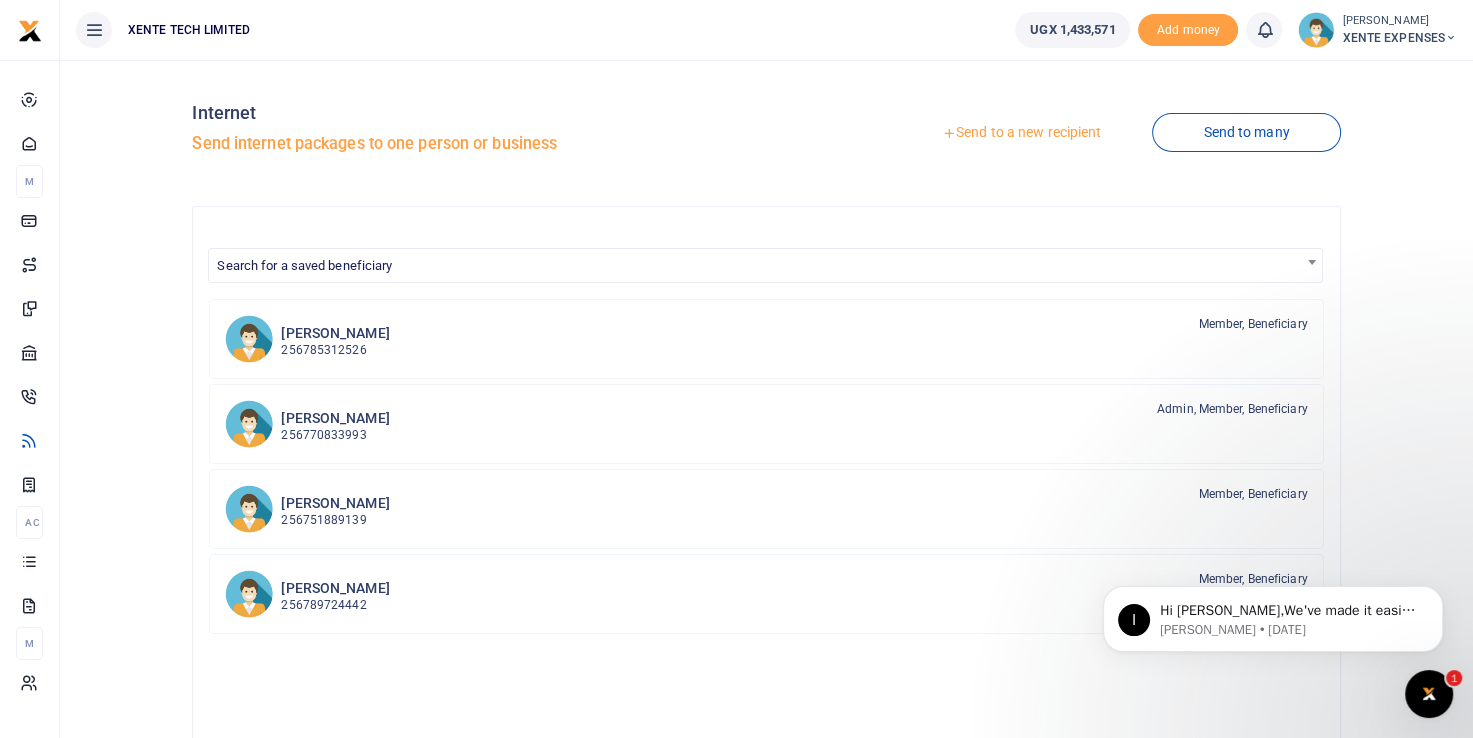 click on "Send to a new recipient" at bounding box center (1021, 133) 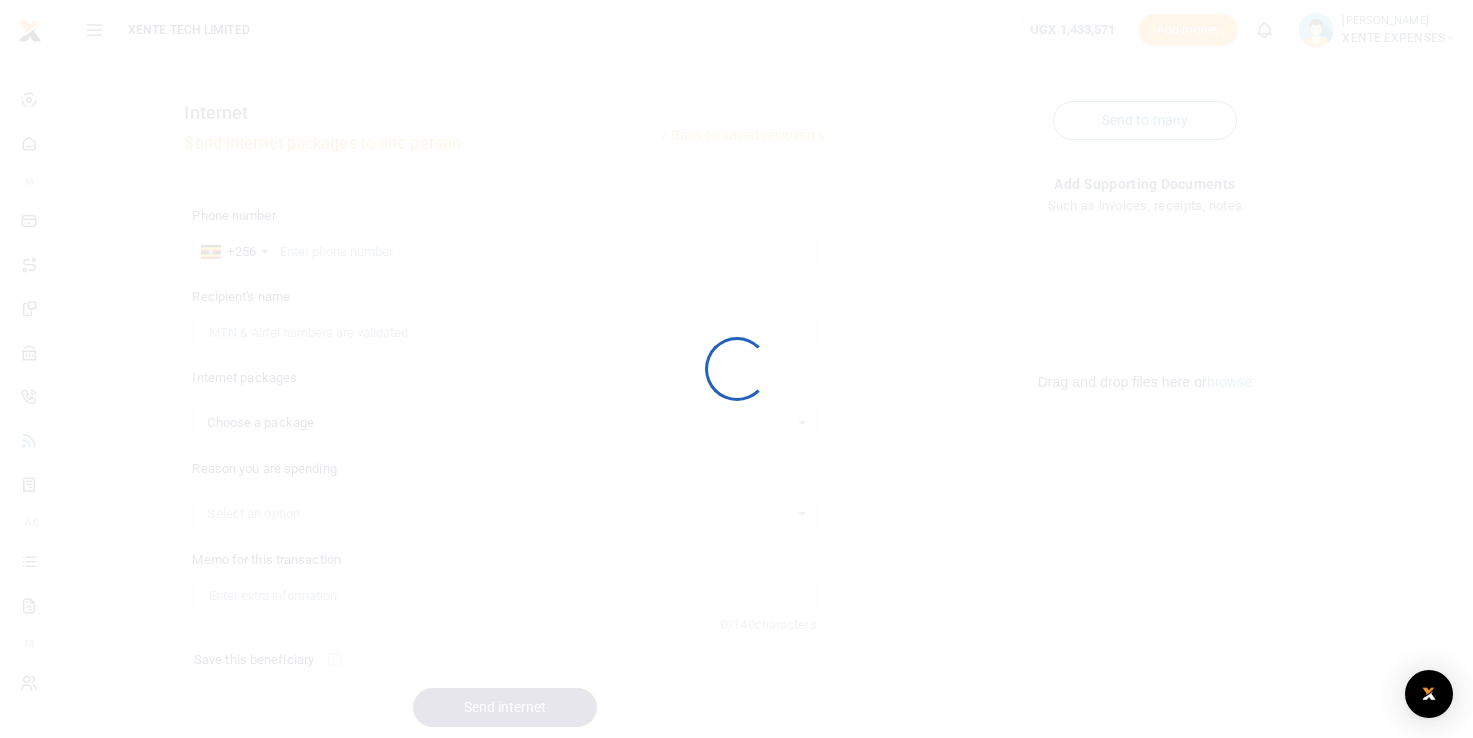 scroll, scrollTop: 0, scrollLeft: 0, axis: both 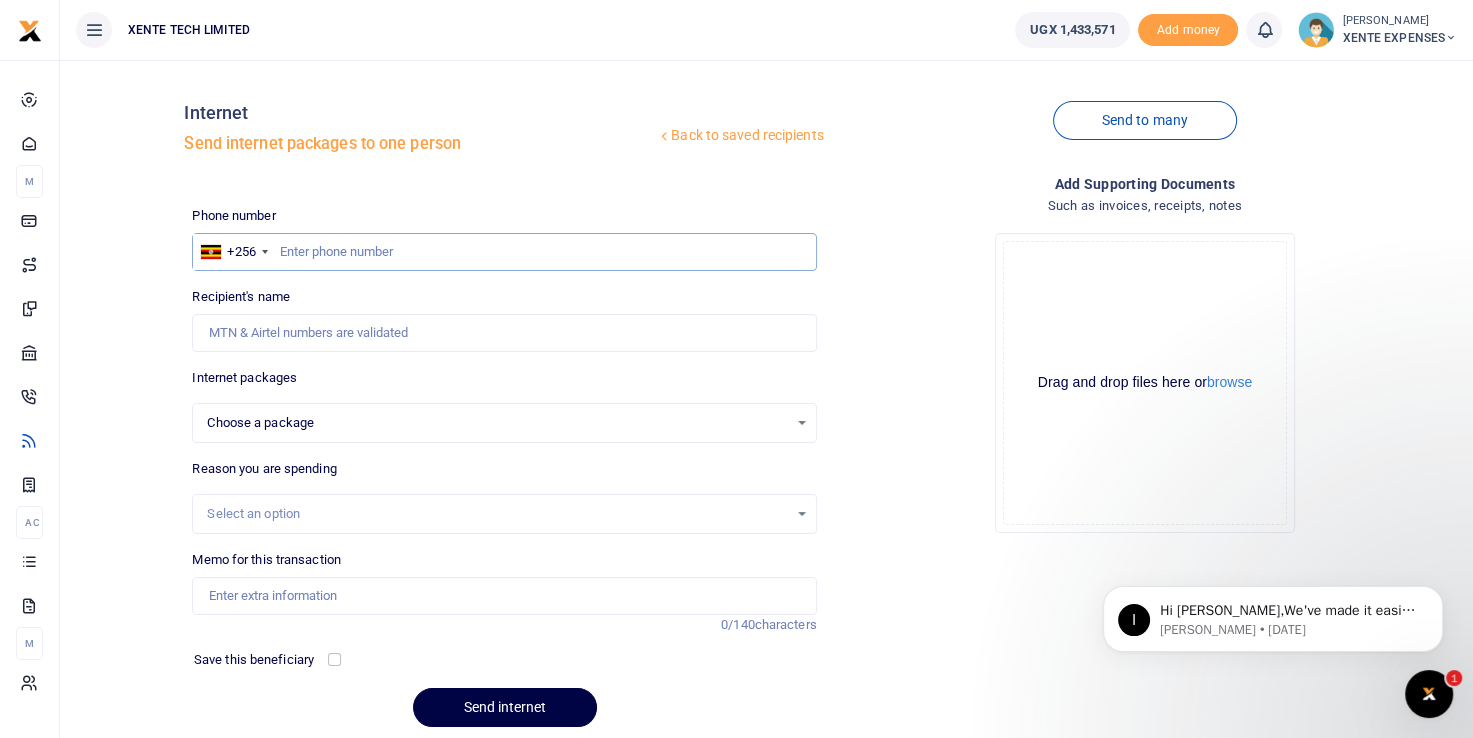click at bounding box center (504, 252) 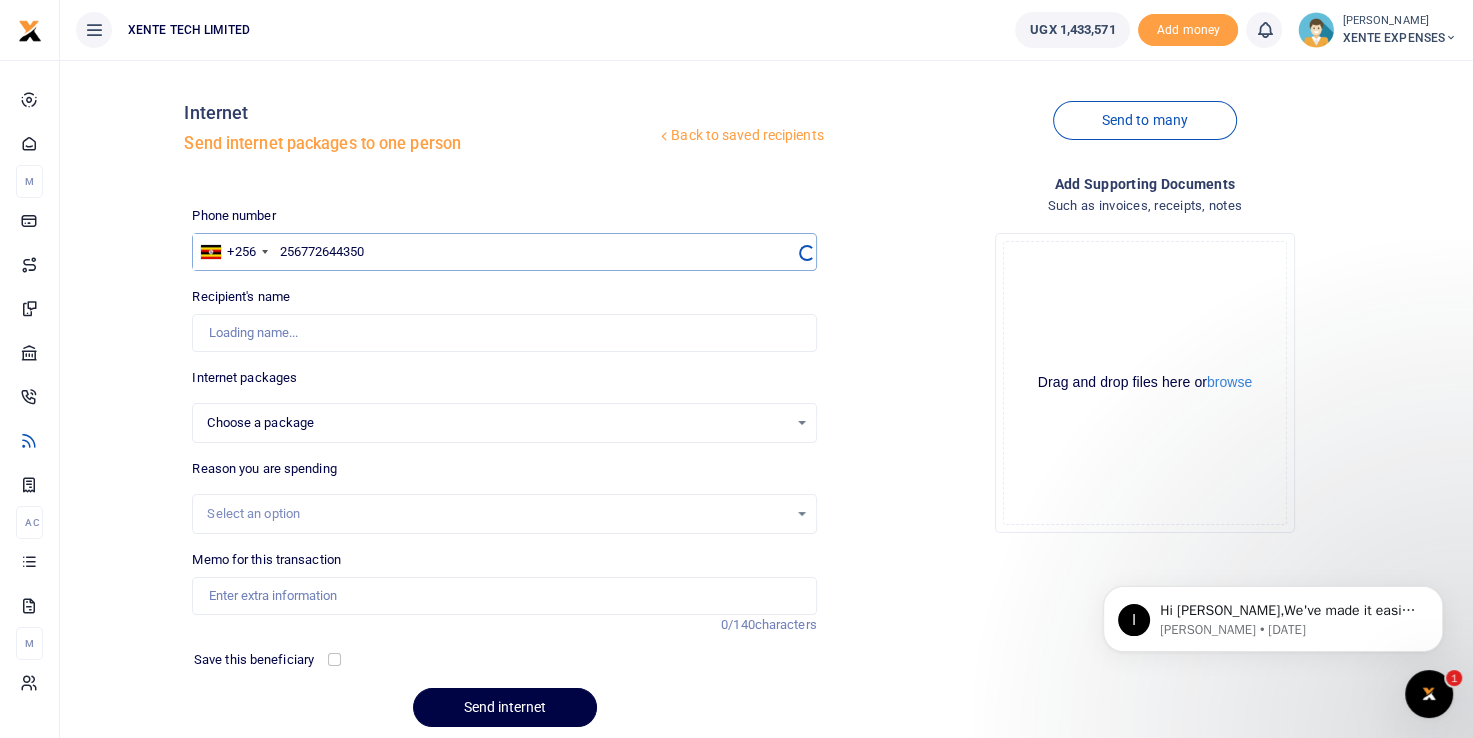 select 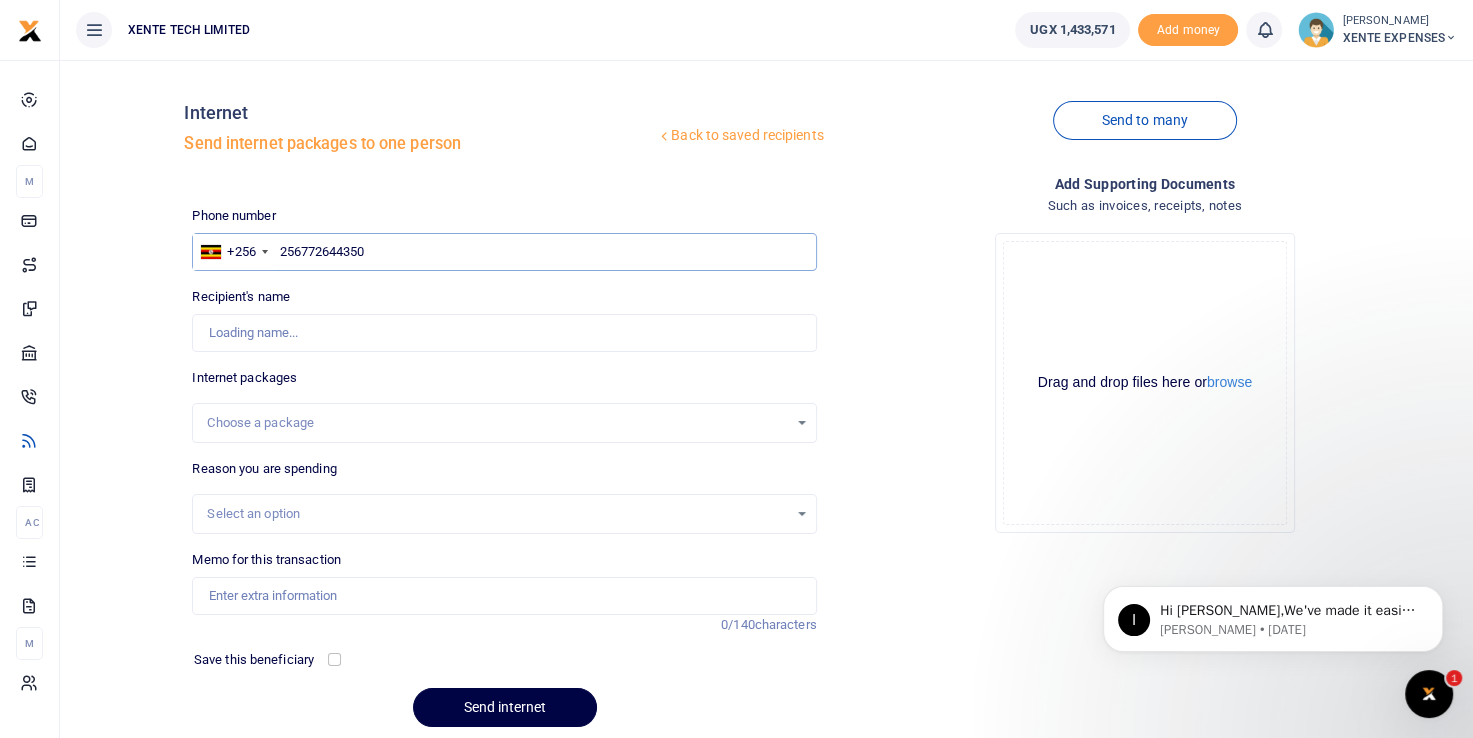 type on "Monica Aceng" 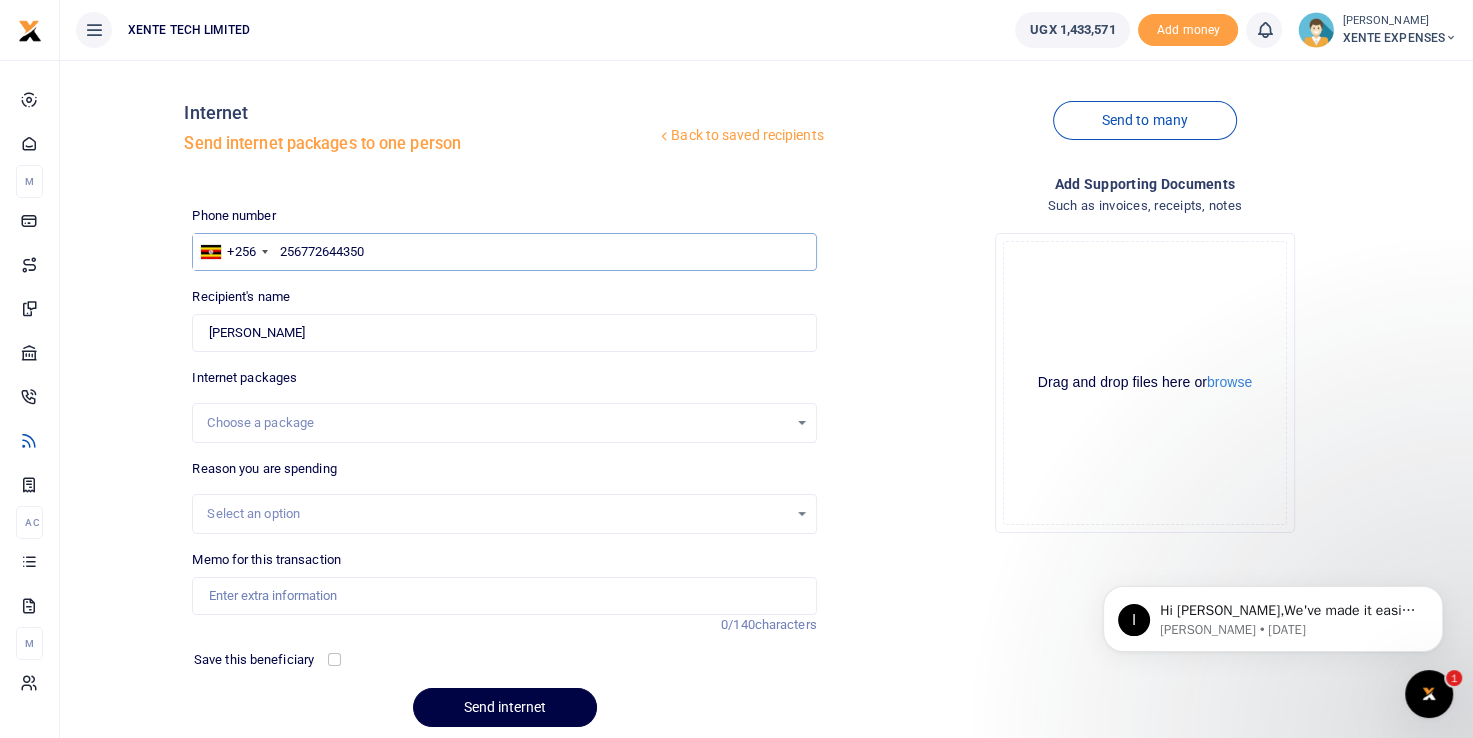 click on "256772644350" at bounding box center (504, 252) 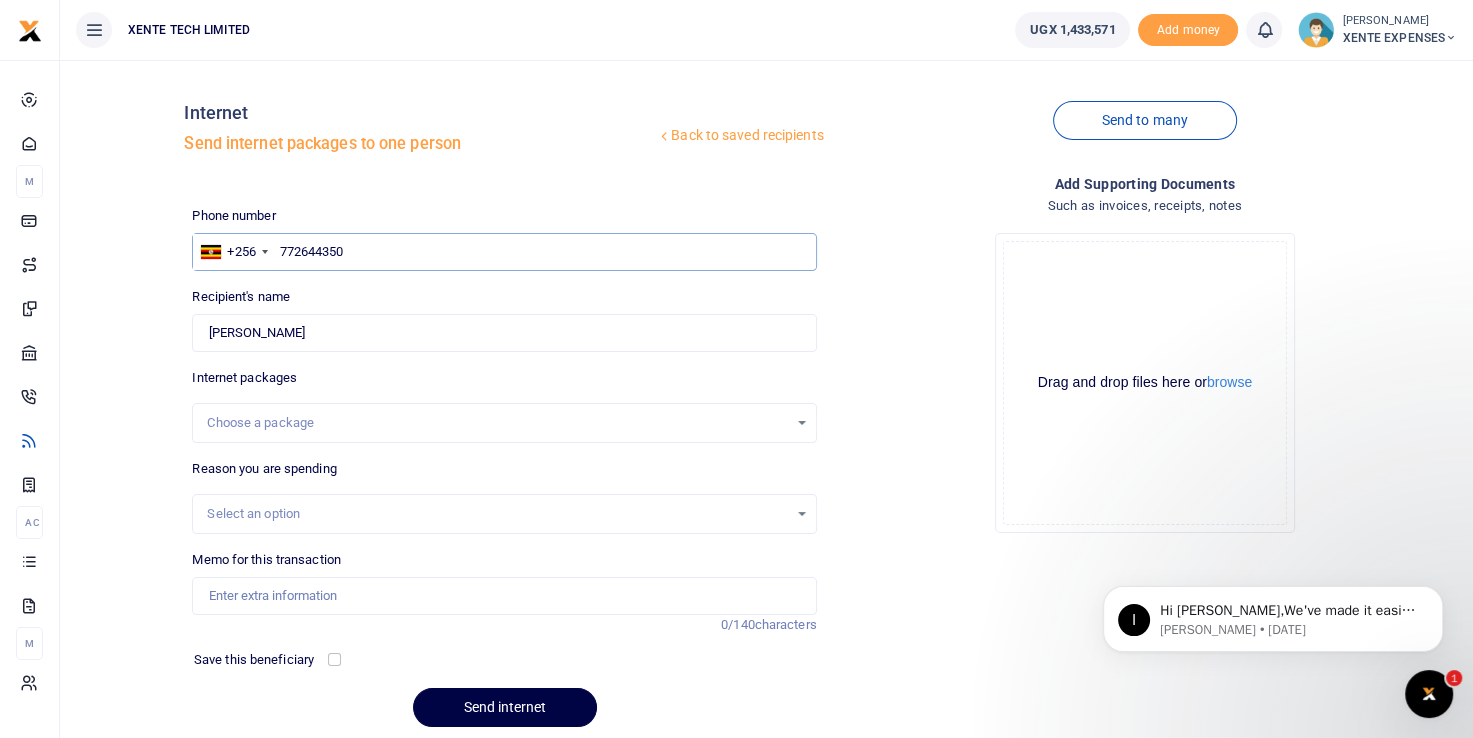click on "772644350" at bounding box center (504, 252) 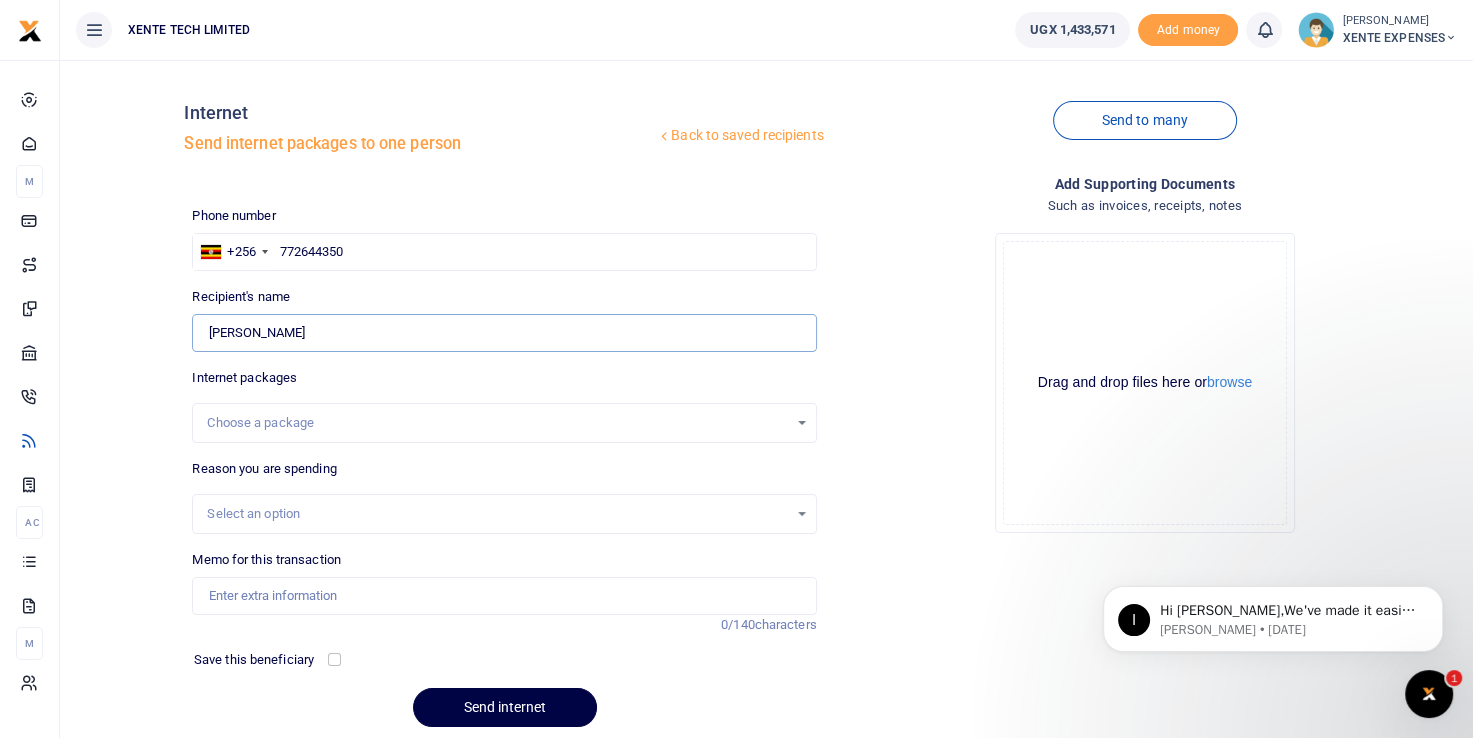 click on "Found" at bounding box center [504, 333] 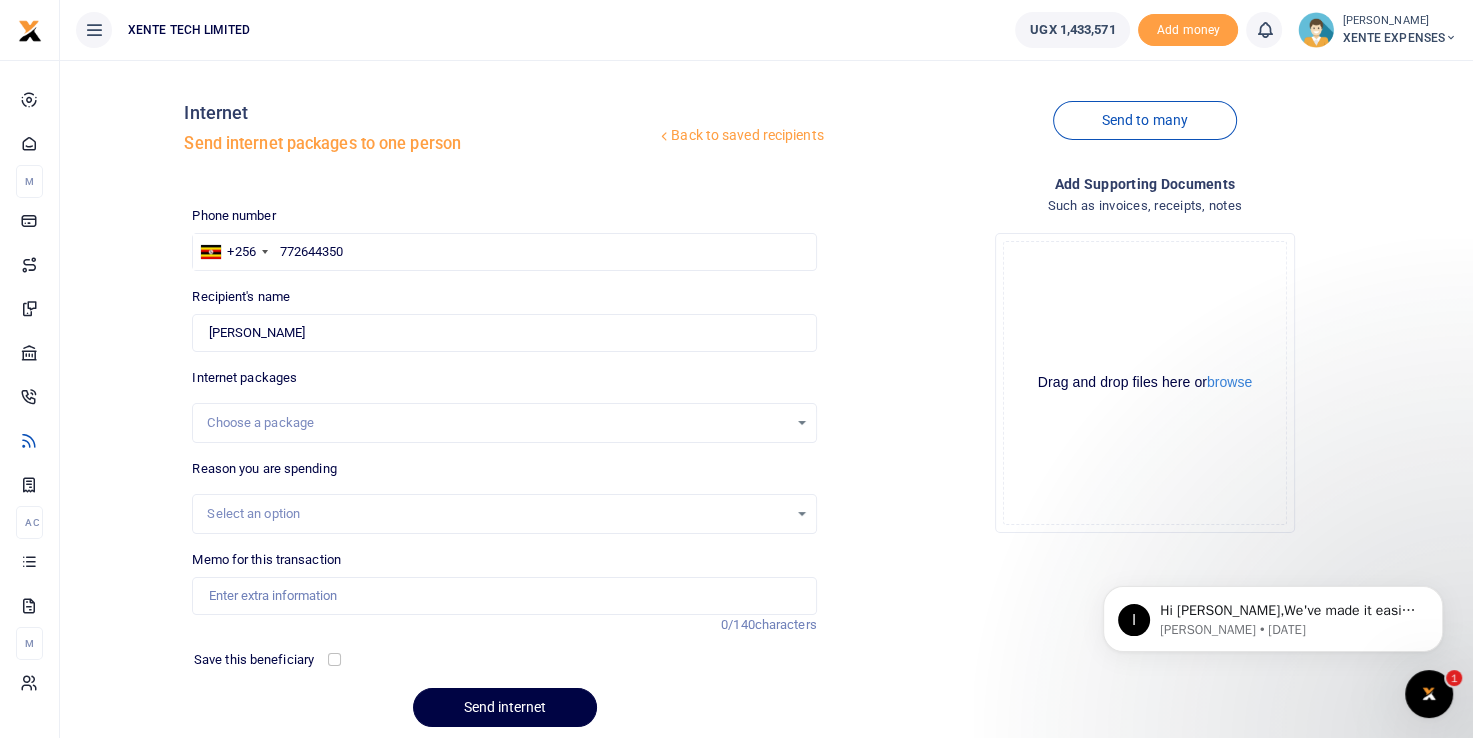 click on "Choose a package" at bounding box center (504, 423) 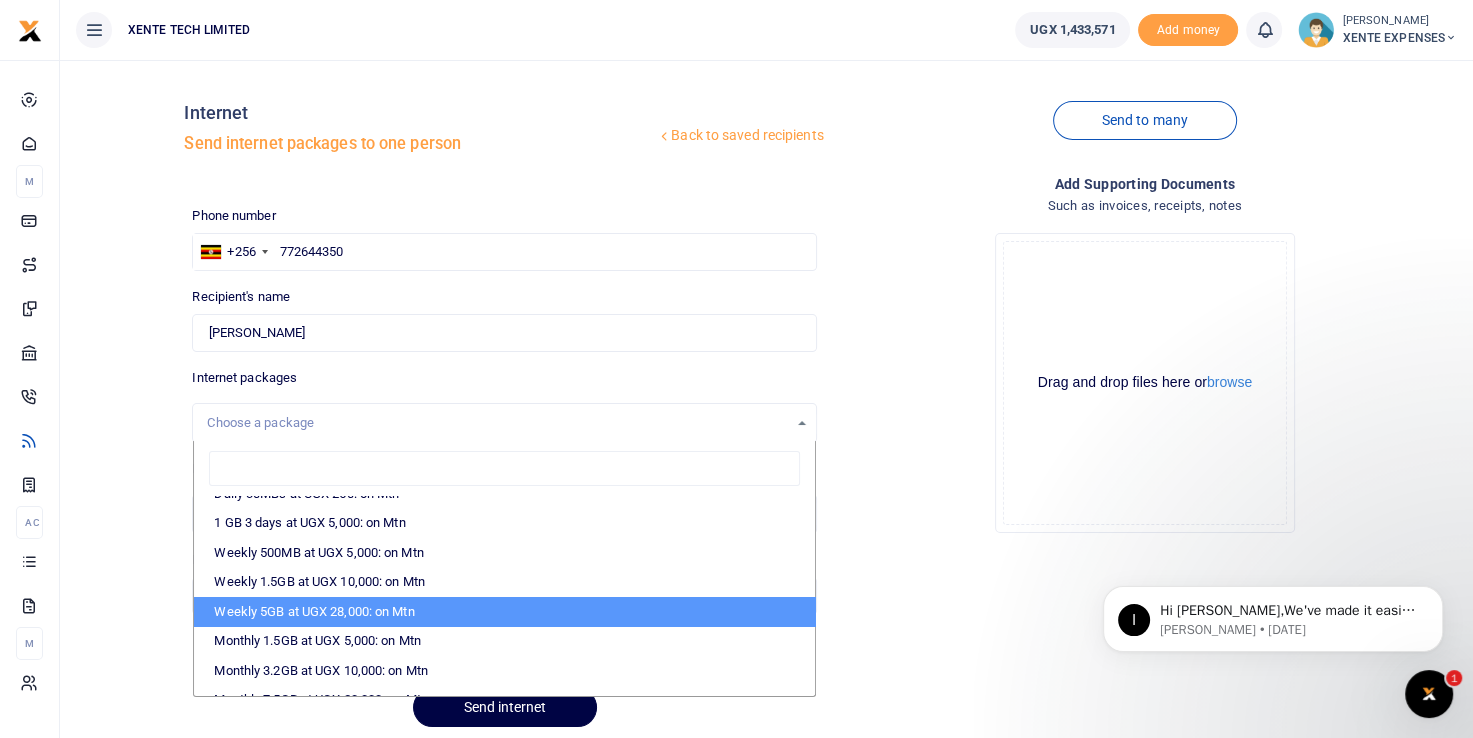 scroll, scrollTop: 265, scrollLeft: 0, axis: vertical 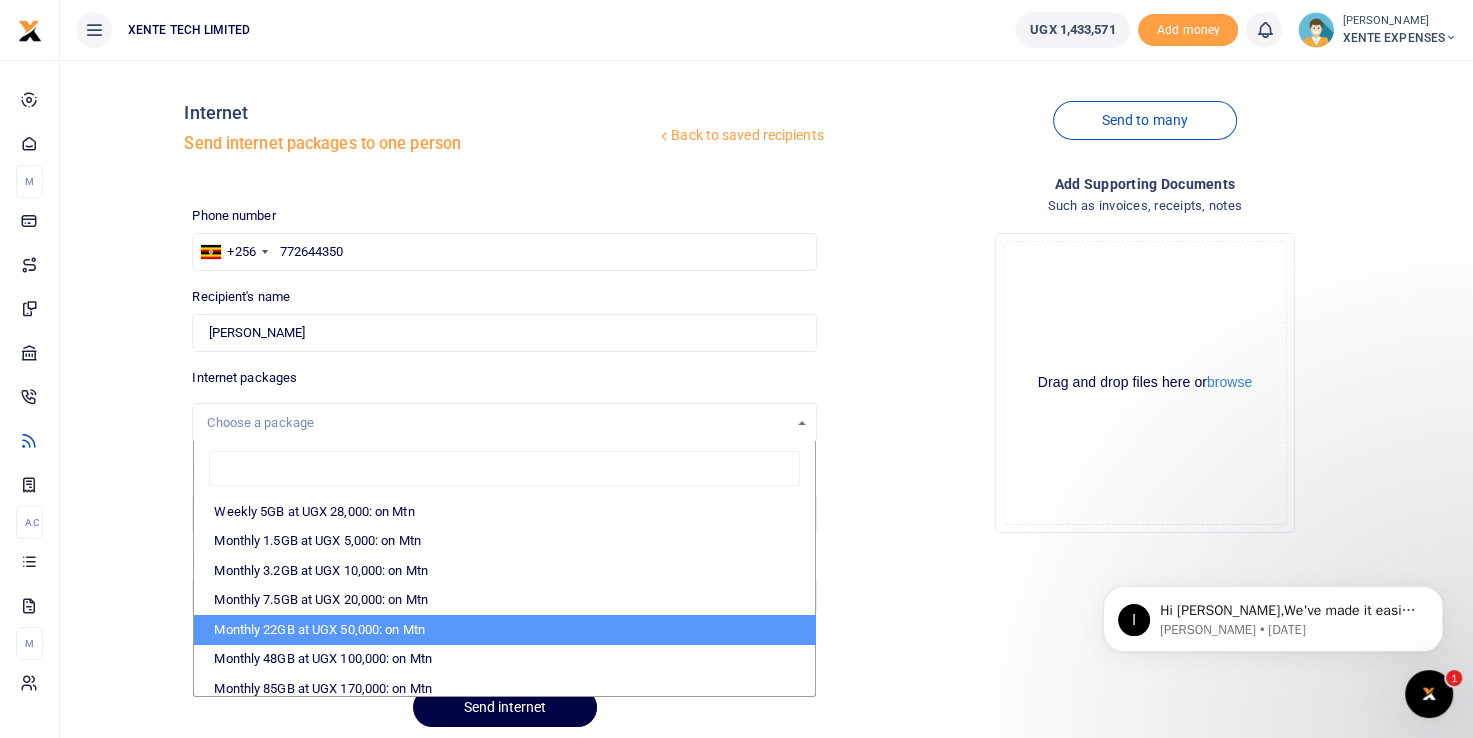 click on "Monthly 22GB at UGX  50,000: on Mtn" at bounding box center [504, 630] 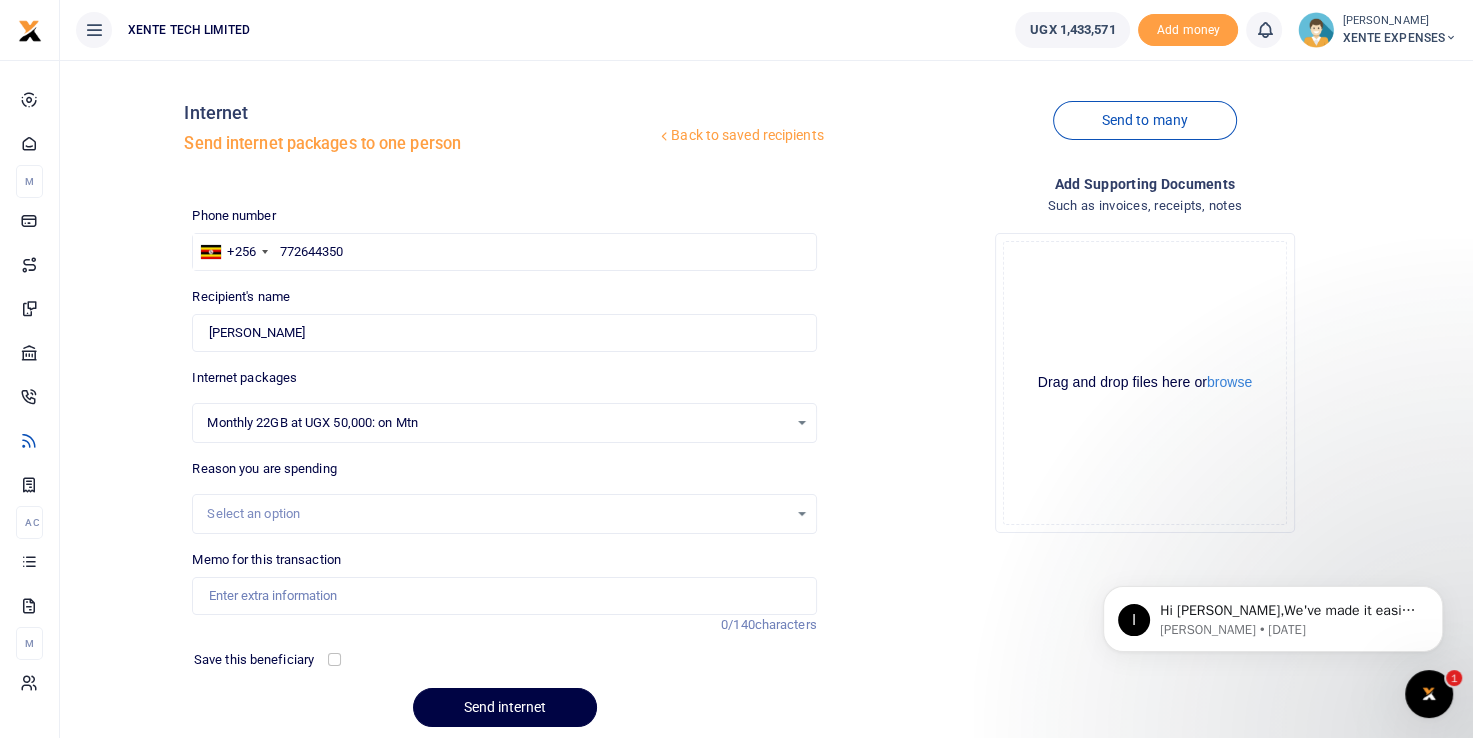click on "Select an option" at bounding box center (497, 514) 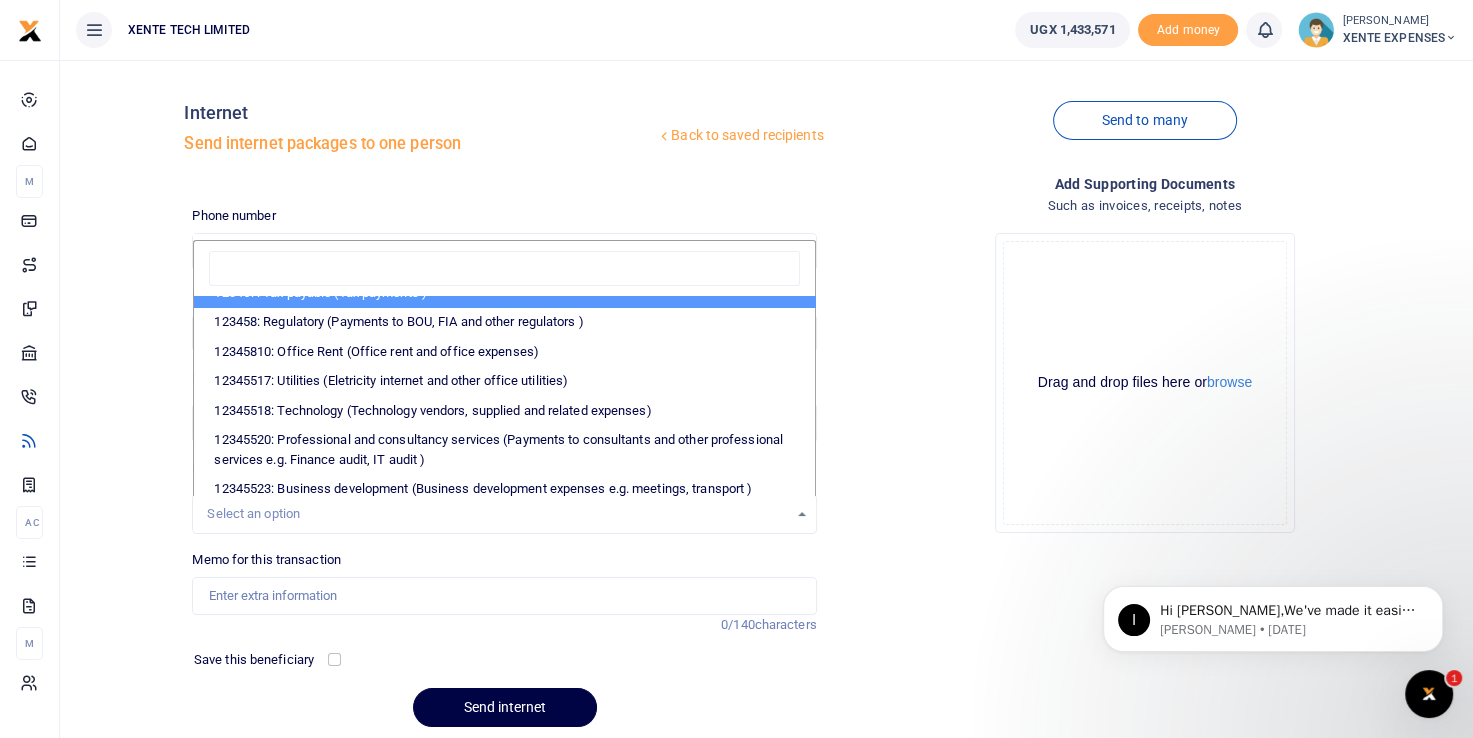 scroll, scrollTop: 0, scrollLeft: 0, axis: both 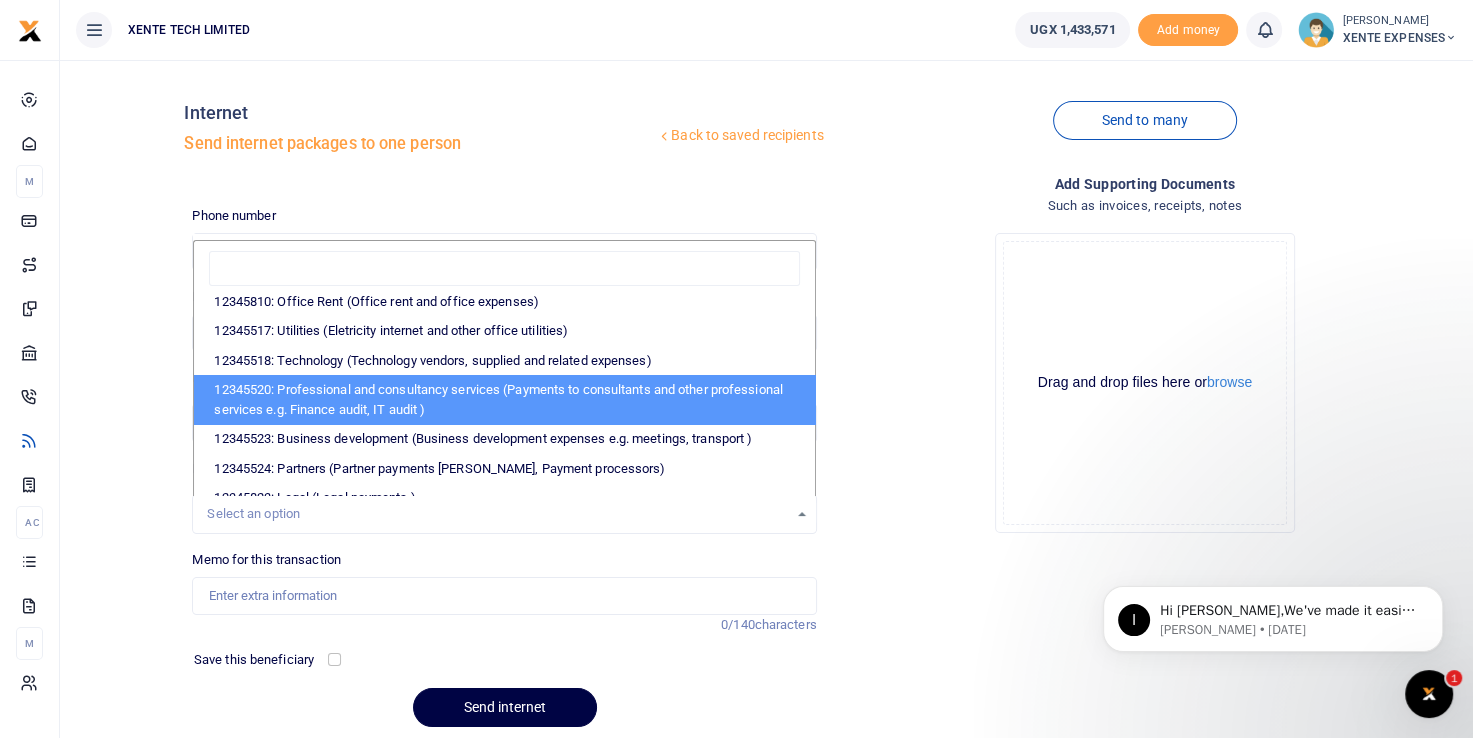 click on "12345520:  Professional and consultancy services (Payments to consultants and other professional services e.g. Finance audit, IT audit )" at bounding box center (504, 399) 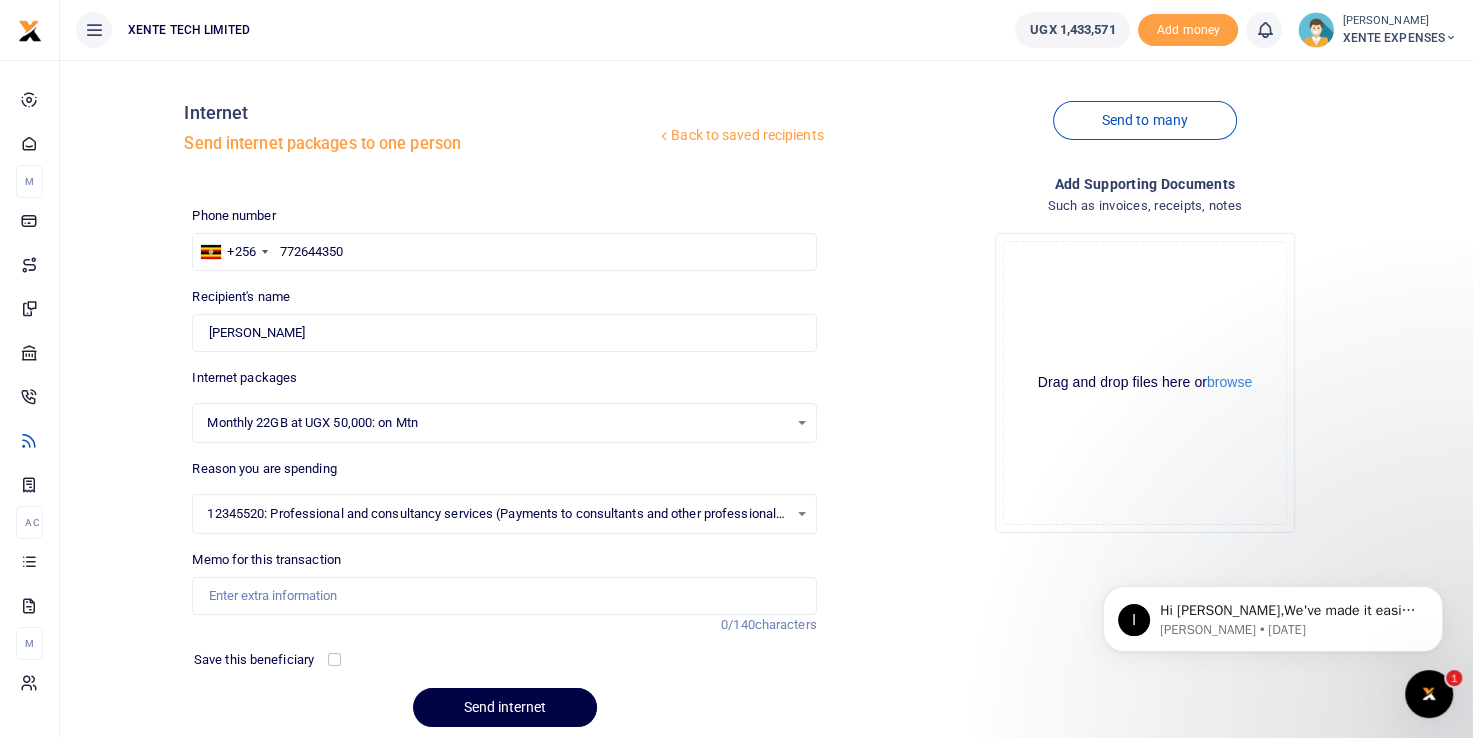 click on "12345520:  Professional and consultancy services (Payments to consultants and other professional services e.g. Finance audit, IT audit ) Select an option" at bounding box center (504, 514) 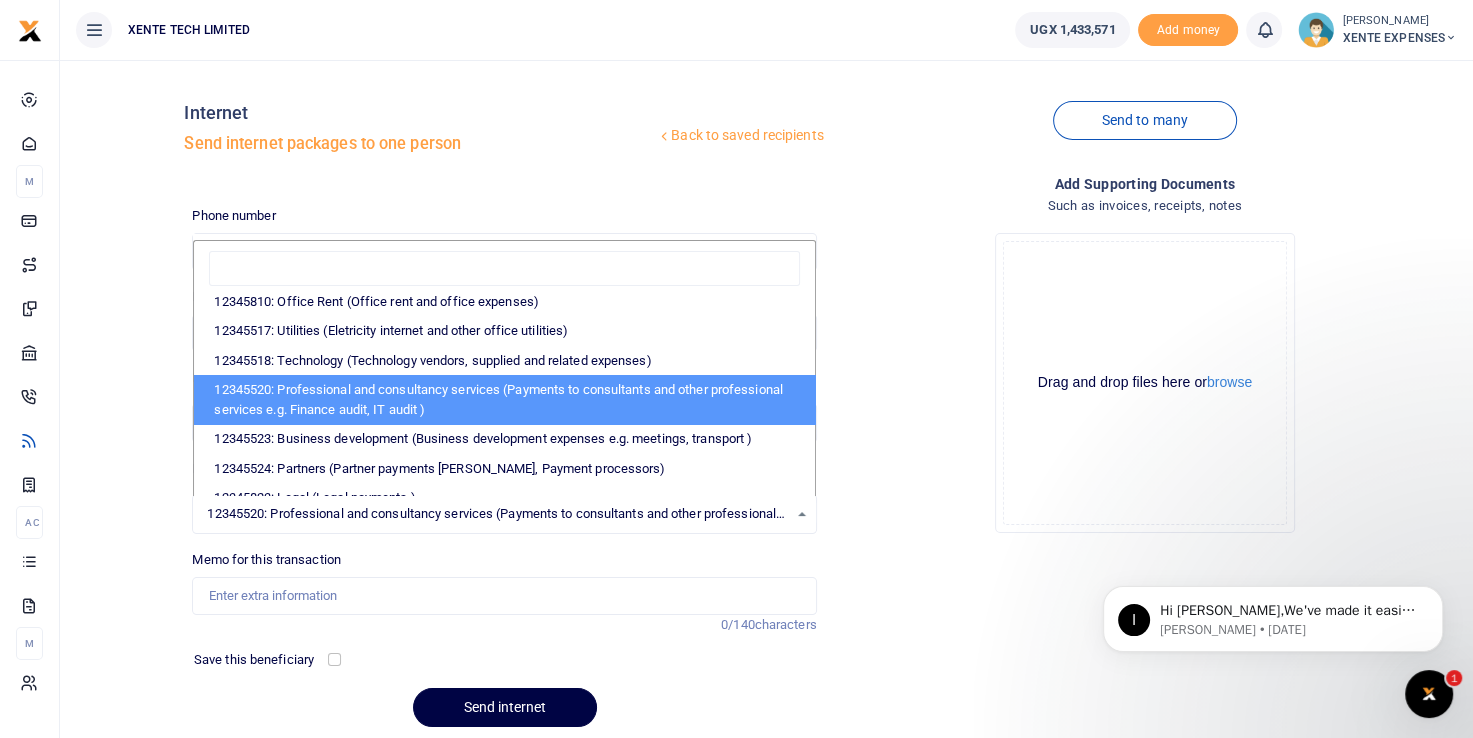 scroll, scrollTop: 0, scrollLeft: 0, axis: both 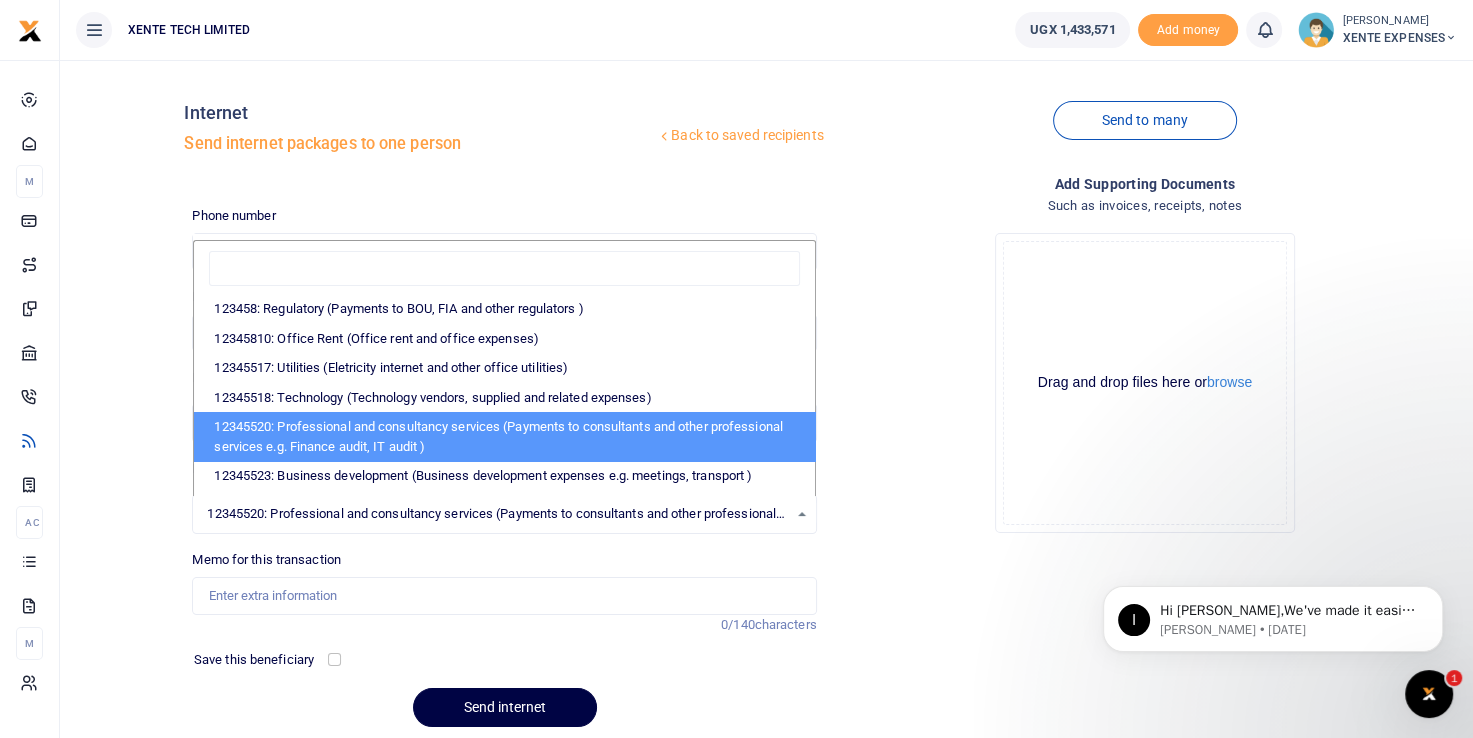 click on "12345520:  Professional and consultancy services (Payments to consultants and other professional services e.g. Finance audit, IT audit )" at bounding box center [504, 436] 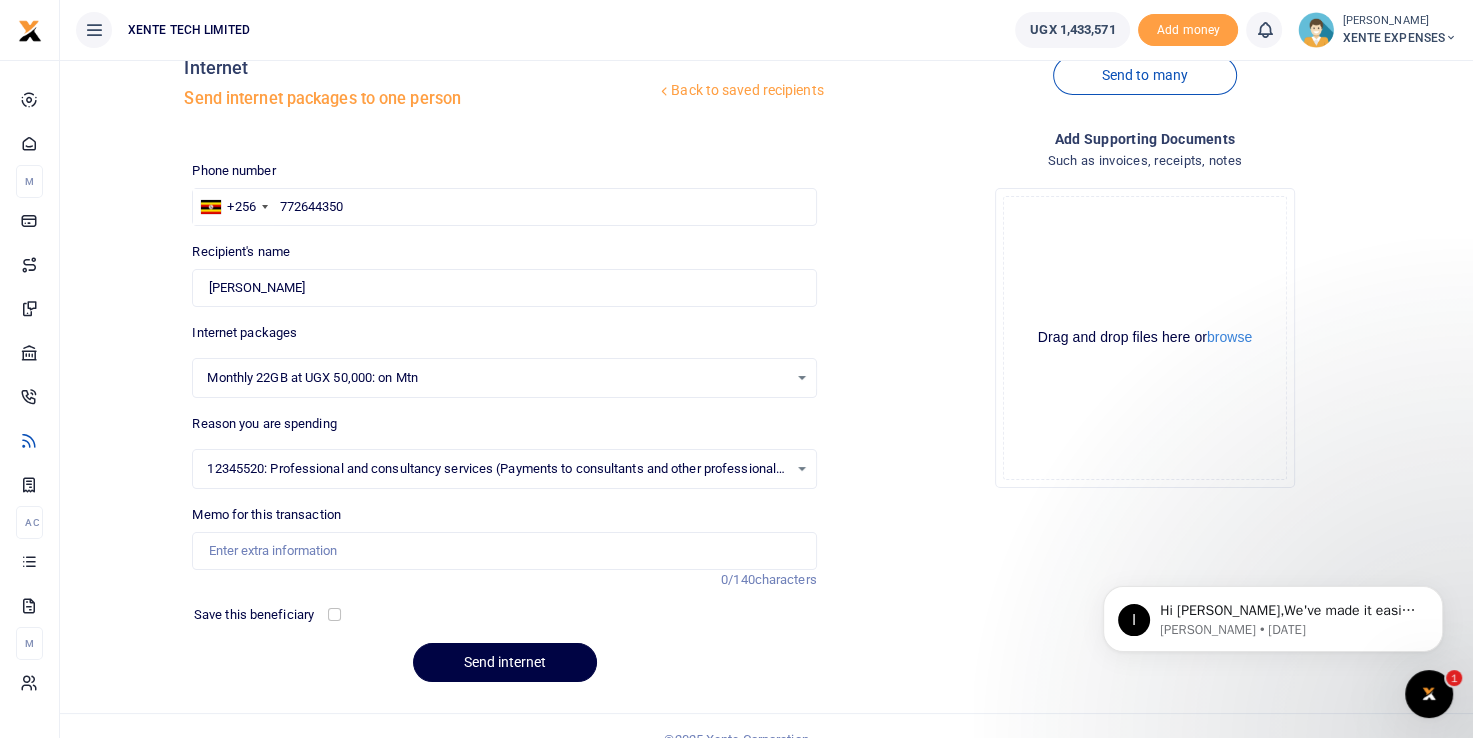 scroll, scrollTop: 71, scrollLeft: 0, axis: vertical 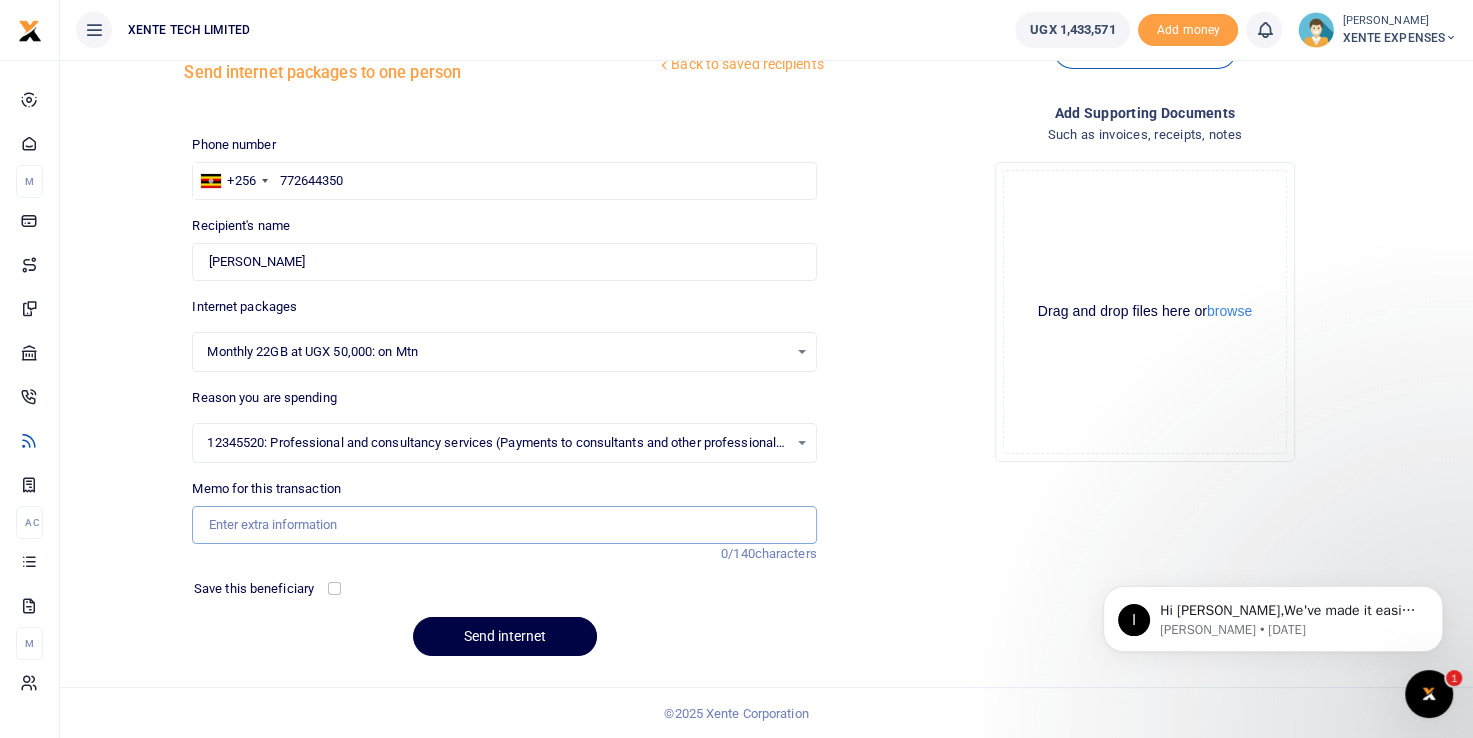click on "Memo for this transaction" at bounding box center [504, 525] 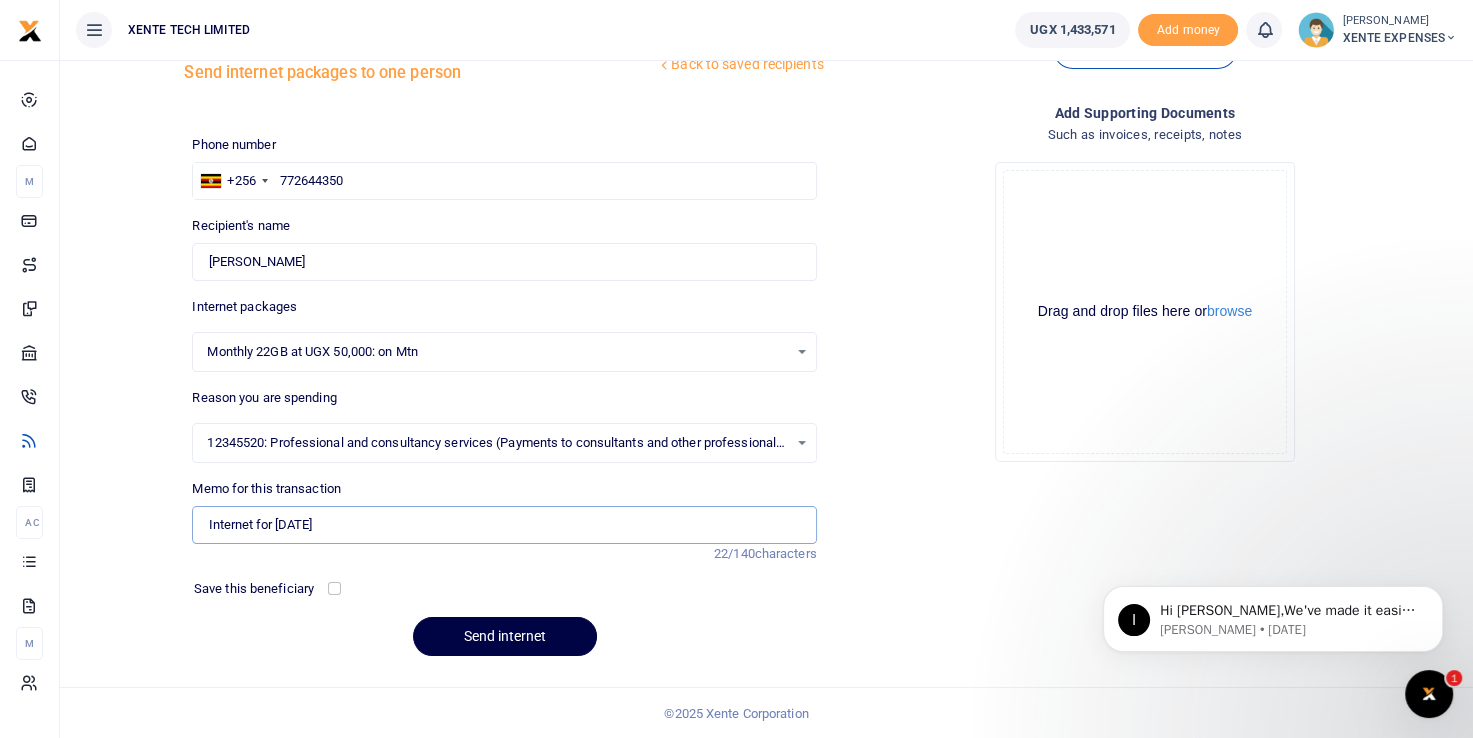 click on "Internet for June 2025" at bounding box center (504, 525) 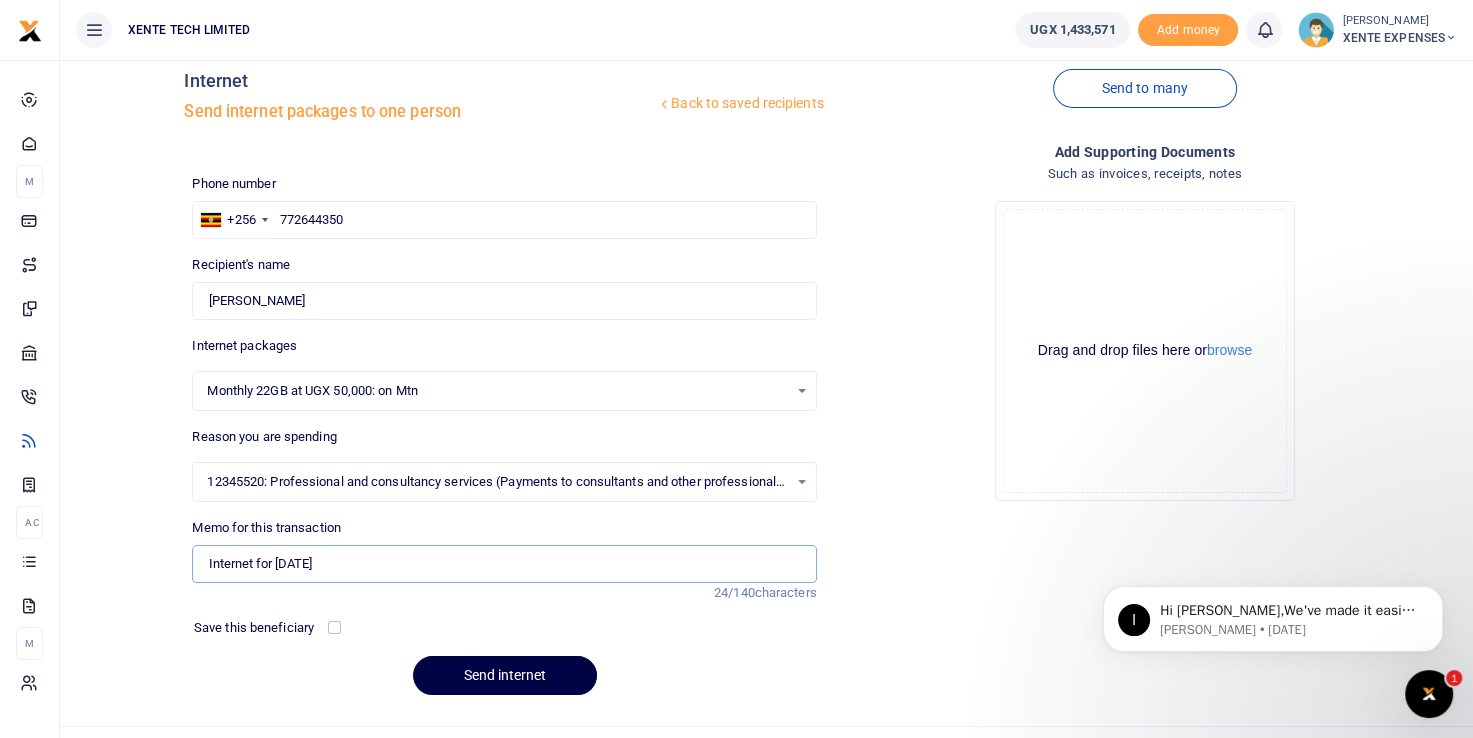 scroll, scrollTop: 0, scrollLeft: 0, axis: both 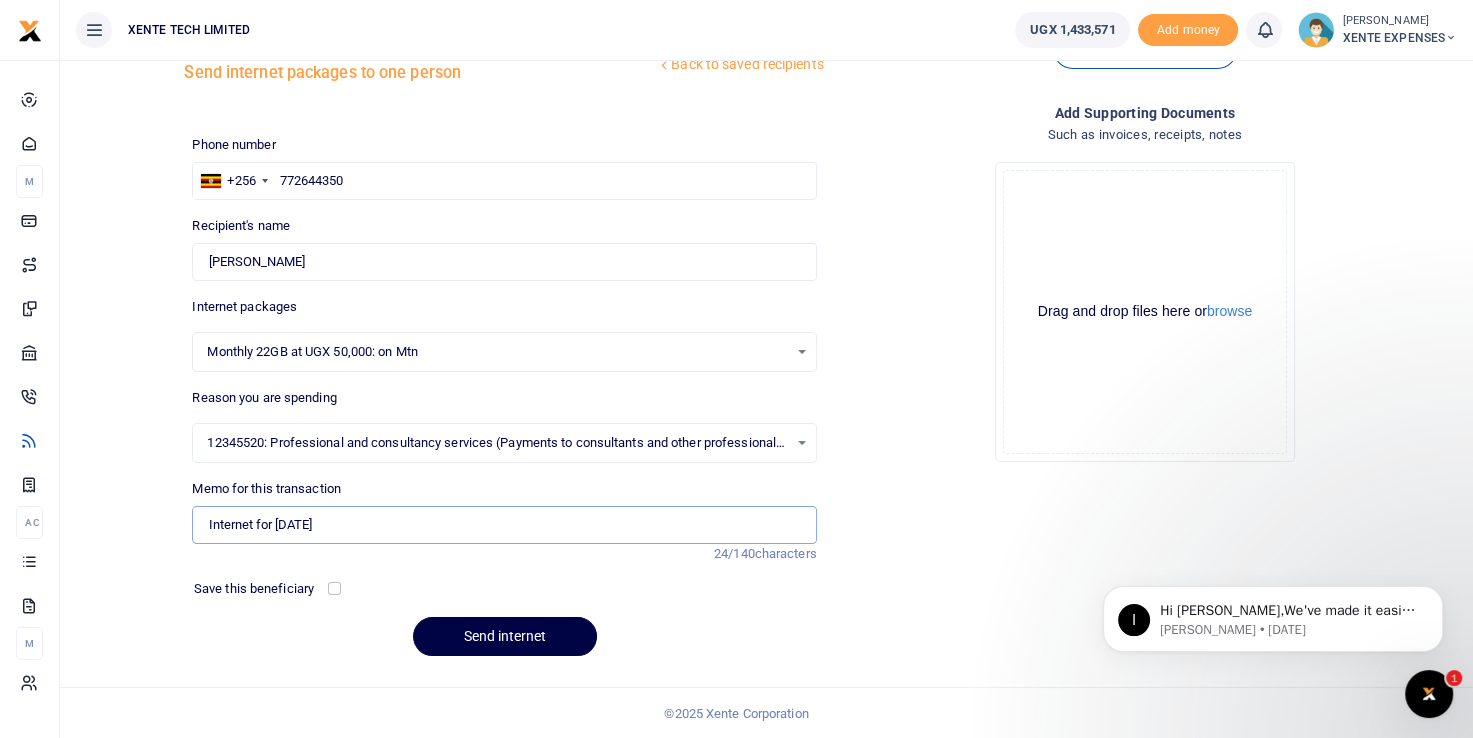 type on "Internet for August 2025" 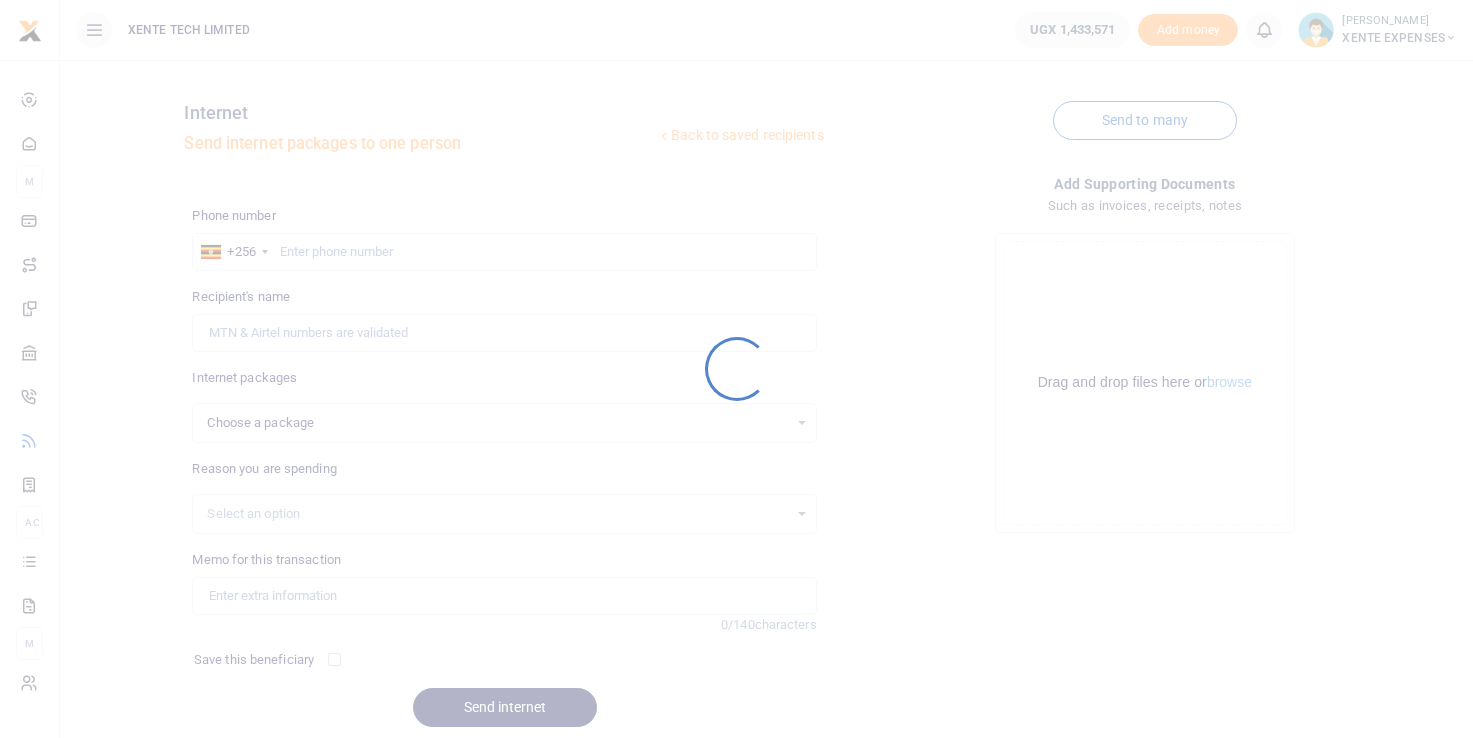 scroll, scrollTop: 0, scrollLeft: 0, axis: both 